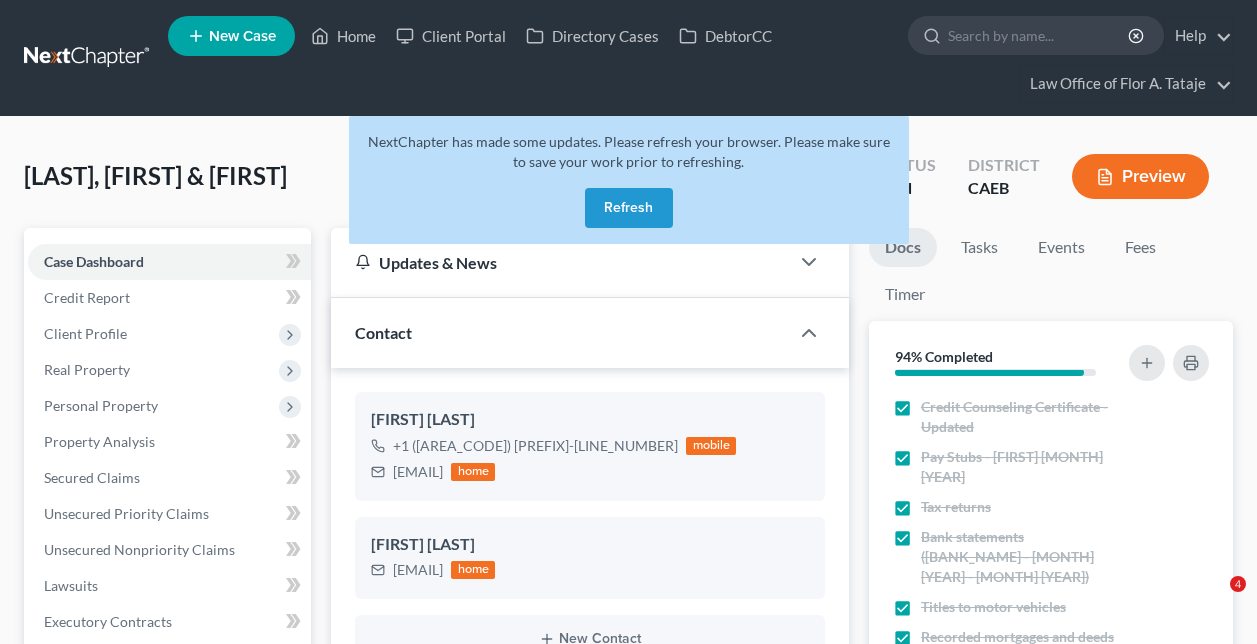 select on "6" 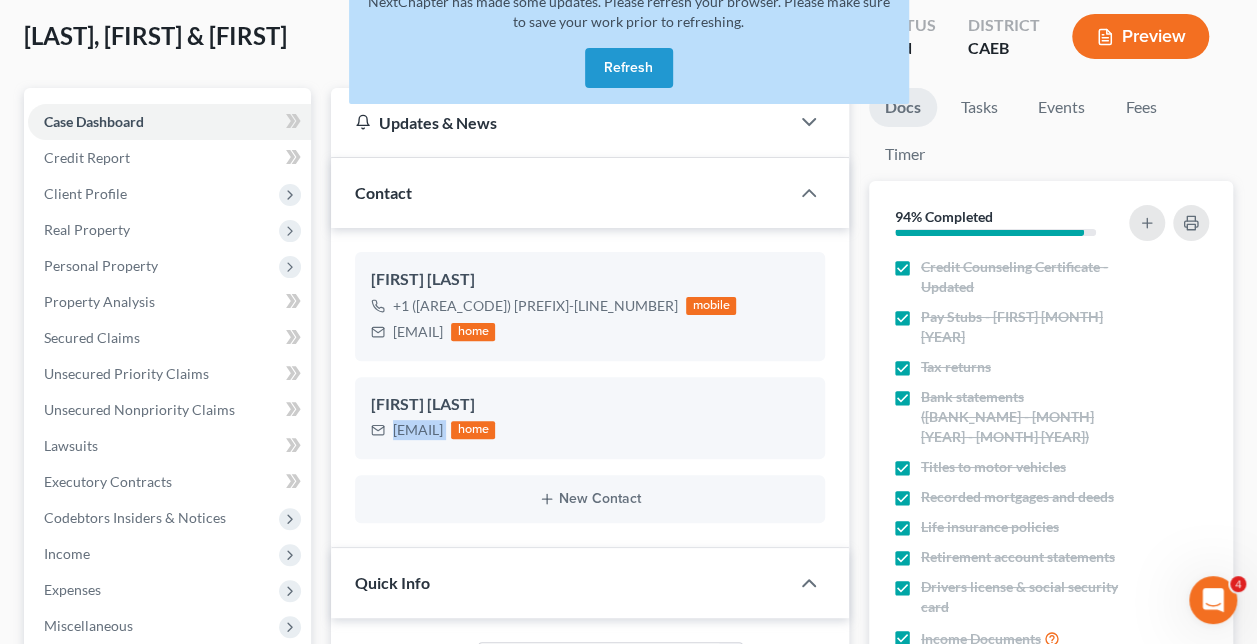 scroll, scrollTop: 6930, scrollLeft: 0, axis: vertical 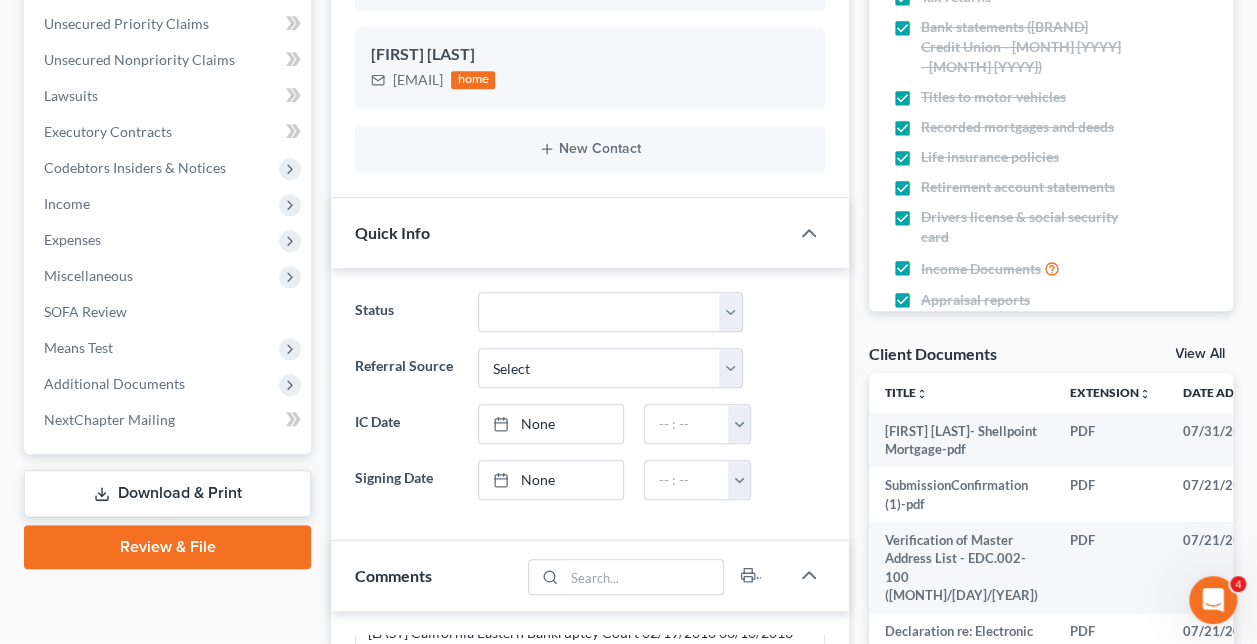 click on "Additional Documents" at bounding box center (114, 383) 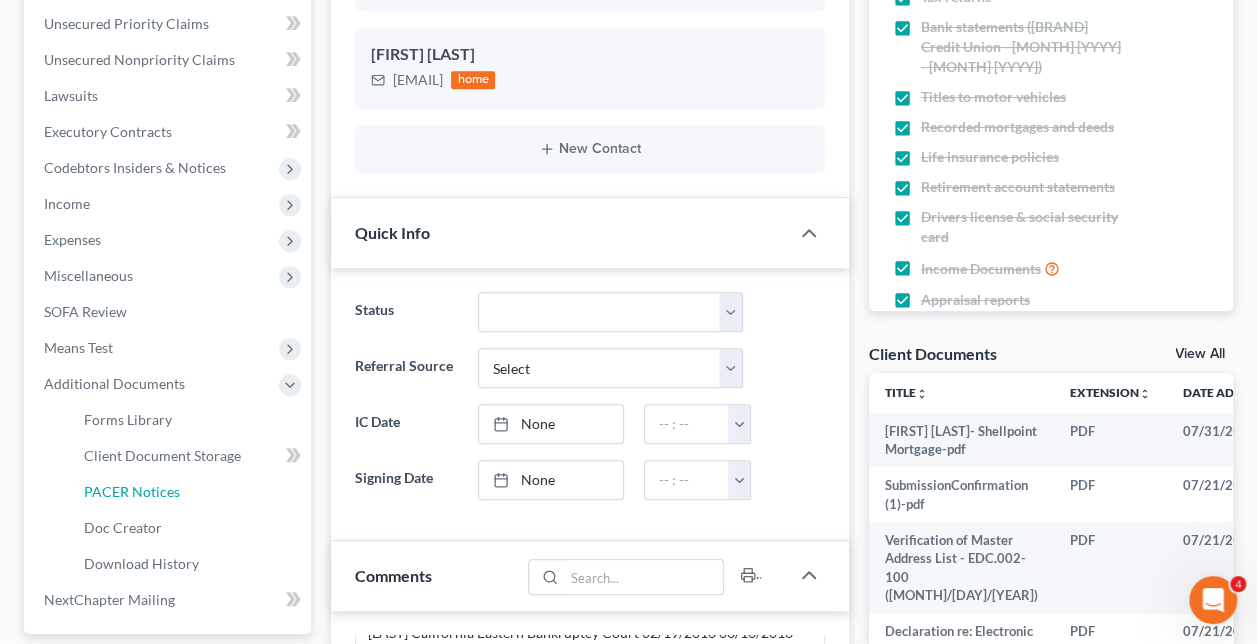 click on "PACER Notices" at bounding box center (189, 492) 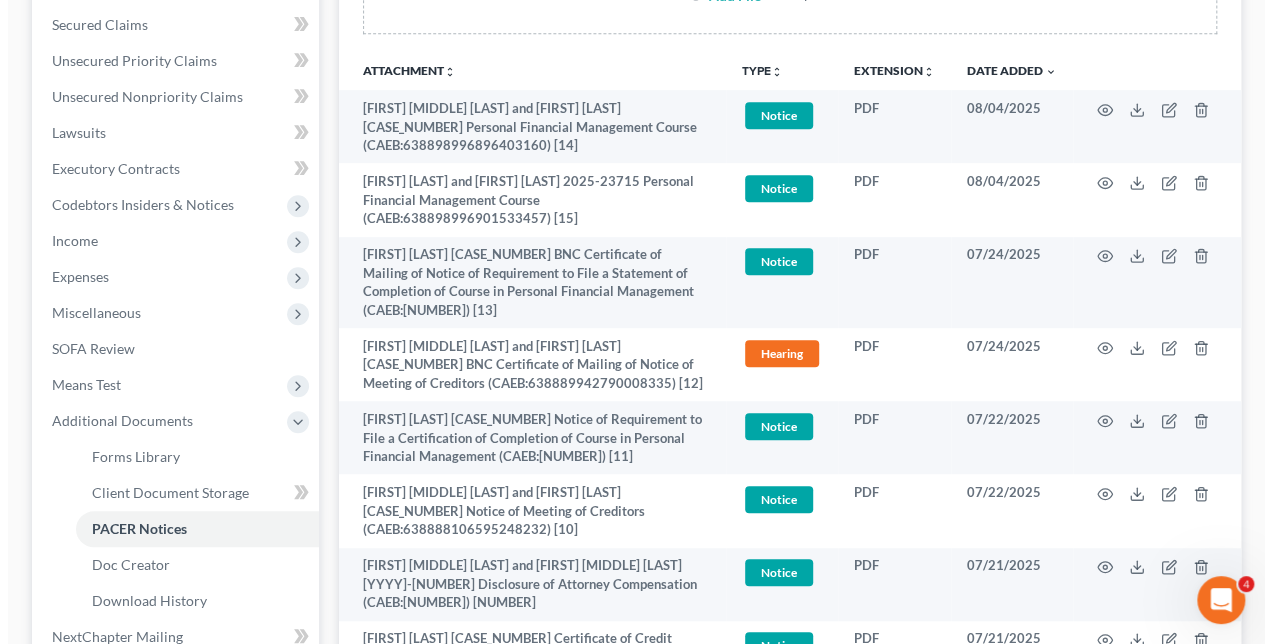scroll, scrollTop: 465, scrollLeft: 0, axis: vertical 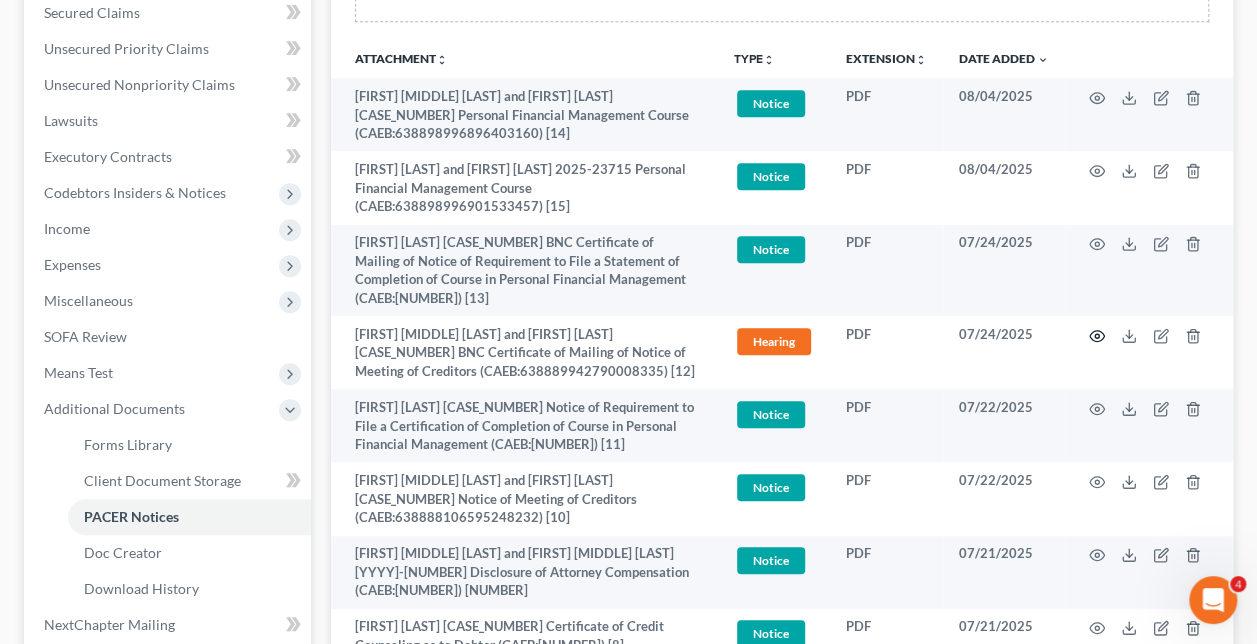 click 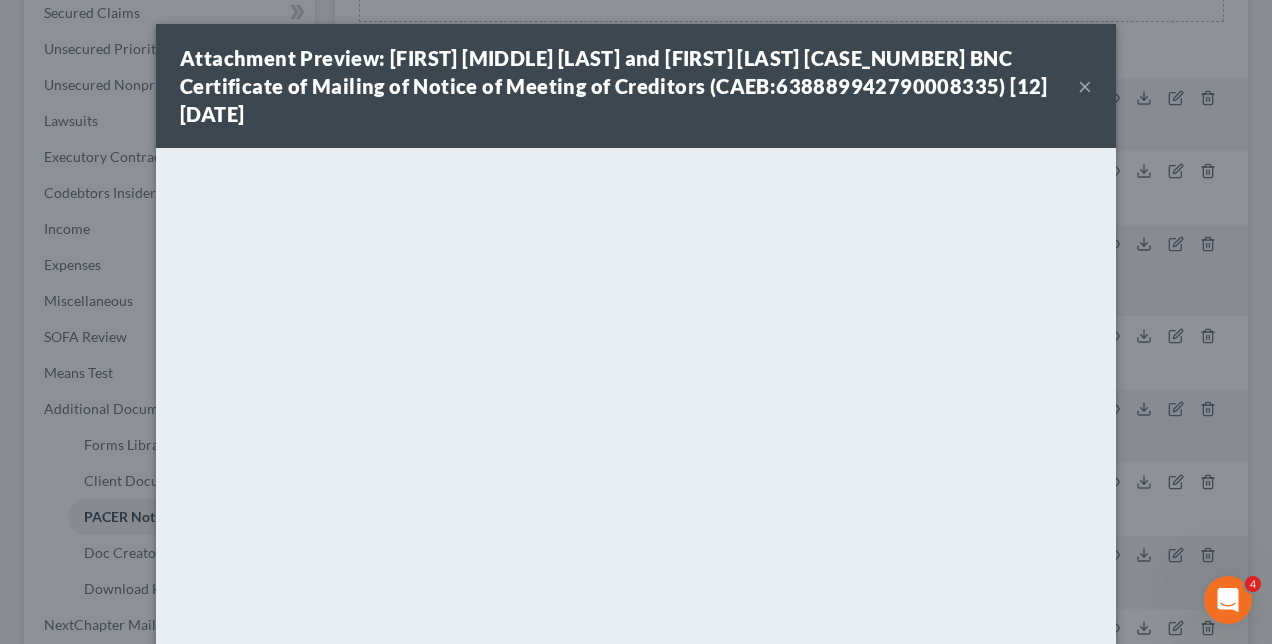 scroll, scrollTop: 220, scrollLeft: 0, axis: vertical 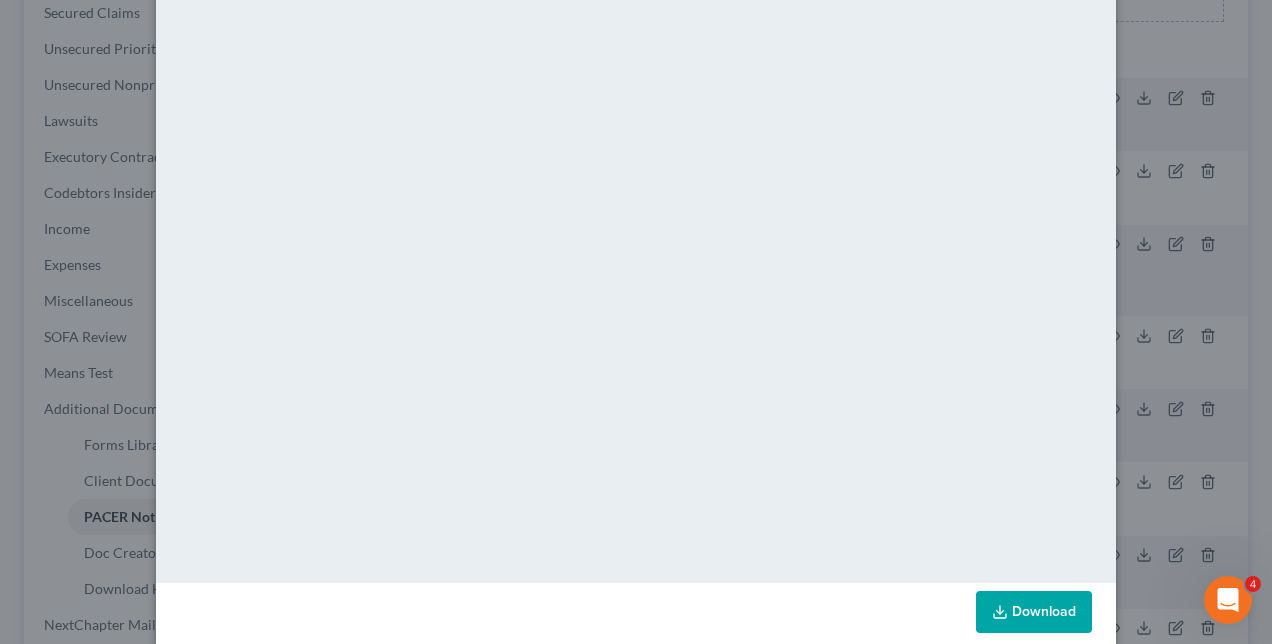 click on "Attachment Preview: [FIRST] [LAST] and [FIRST] [LAST] [CASE_NUMBER] BNC Certificate of Mailing of Notice of Meeting of Creditors (CAEB:[NUMBER]) [12] [DATE] ×
Download" at bounding box center [636, 322] 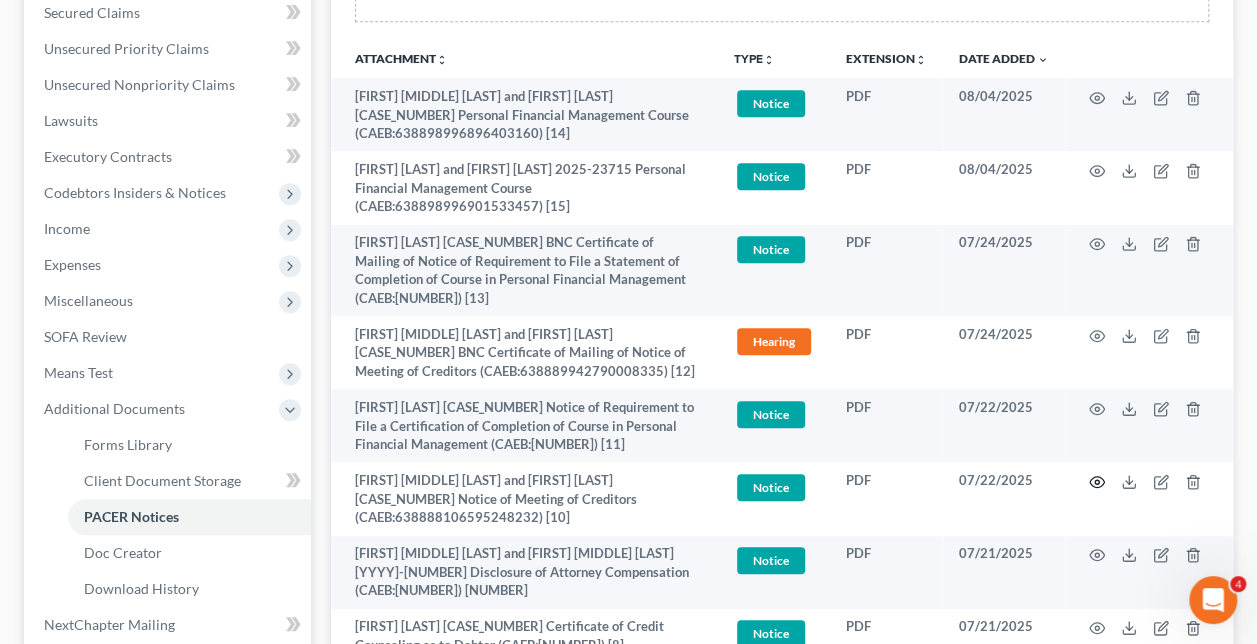 click 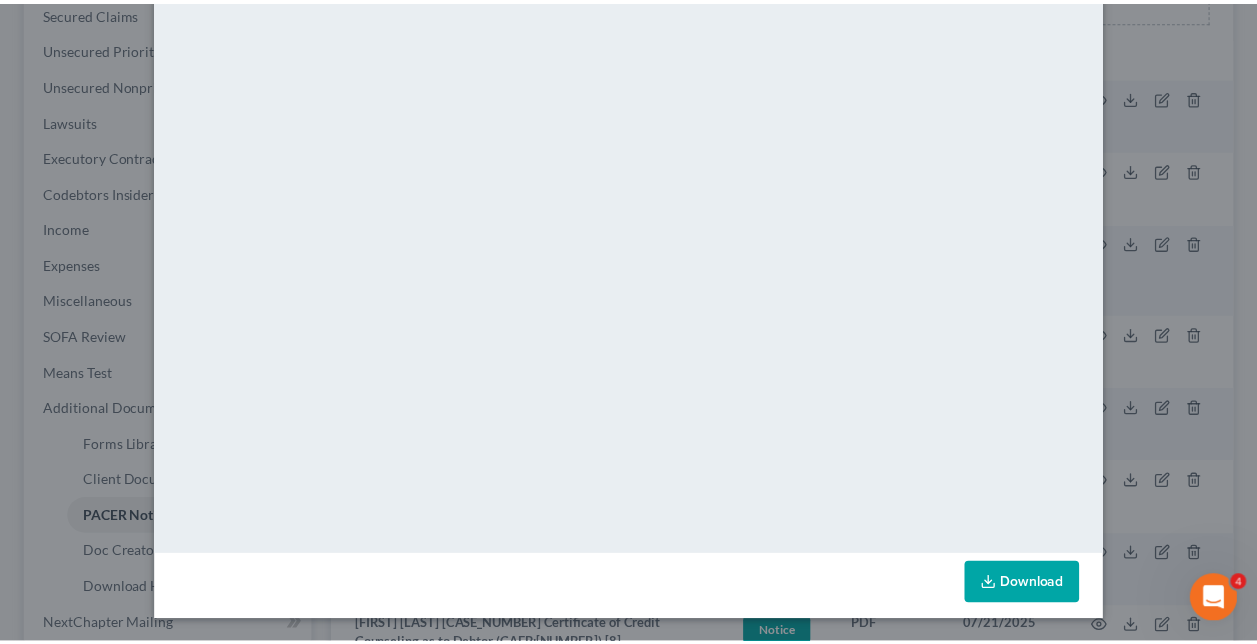 scroll, scrollTop: 0, scrollLeft: 0, axis: both 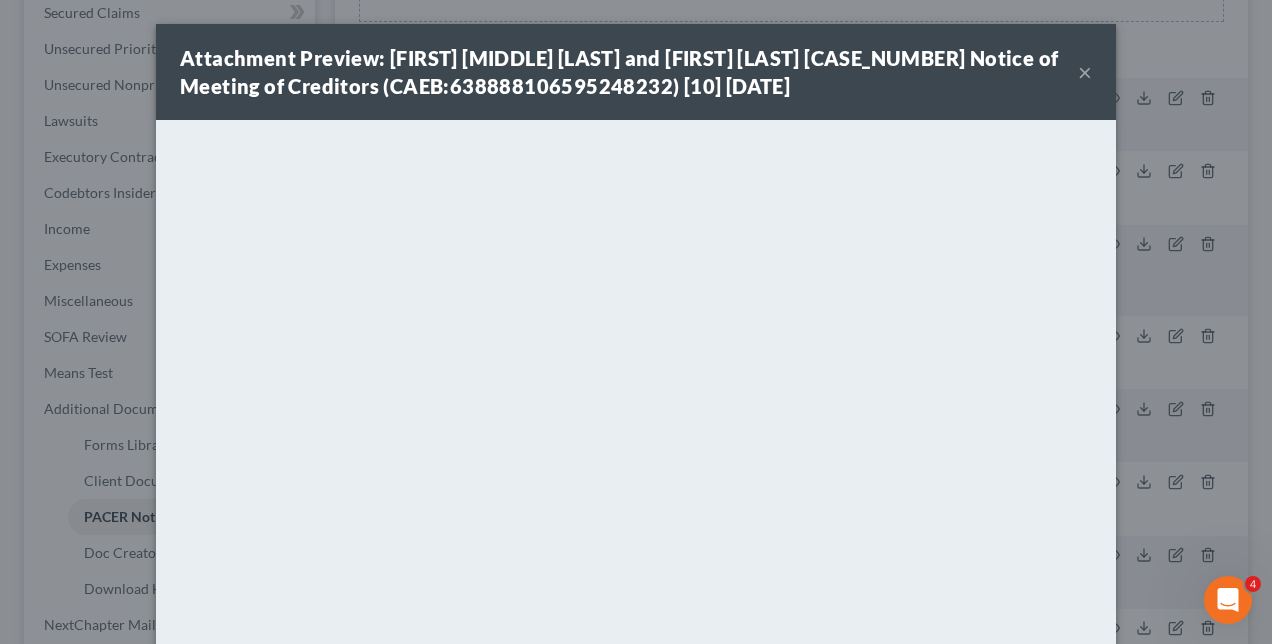 click on "Attachment Preview: [FIRST] [MIDDLE] [LAST] and [FIRST] [LAST] [CASE_NUMBER] Notice of Meeting of Creditors (CAEB:638888106595248232) [10] [DATE]" at bounding box center (629, 72) 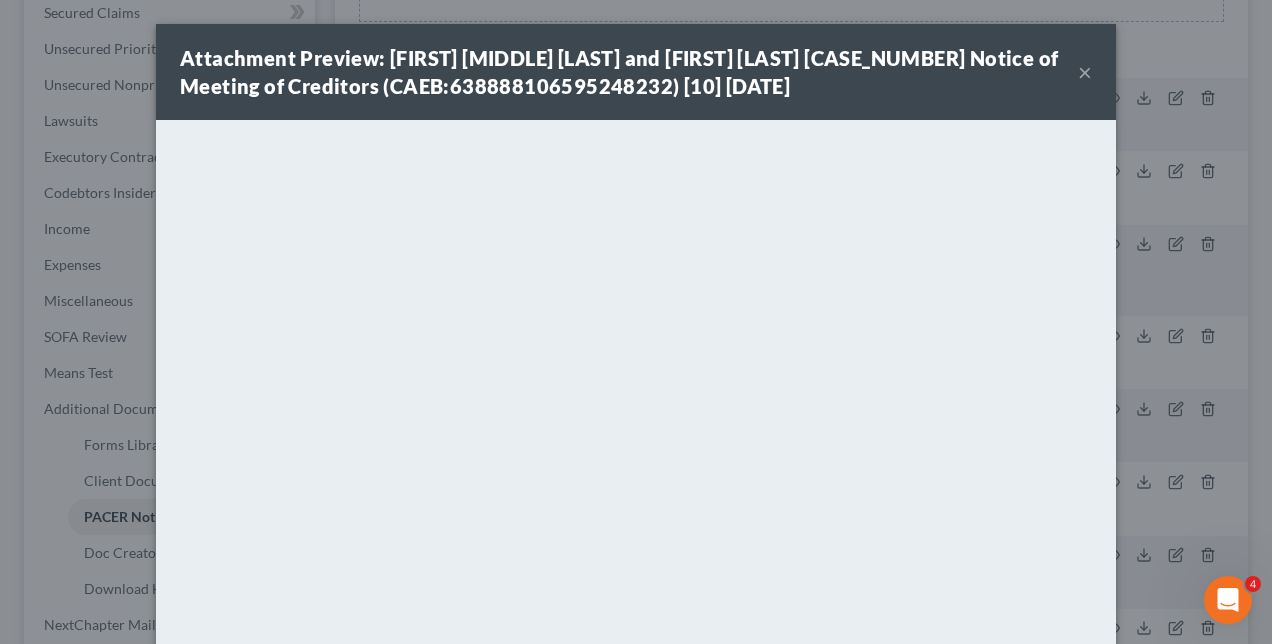 click on "×" at bounding box center [1085, 72] 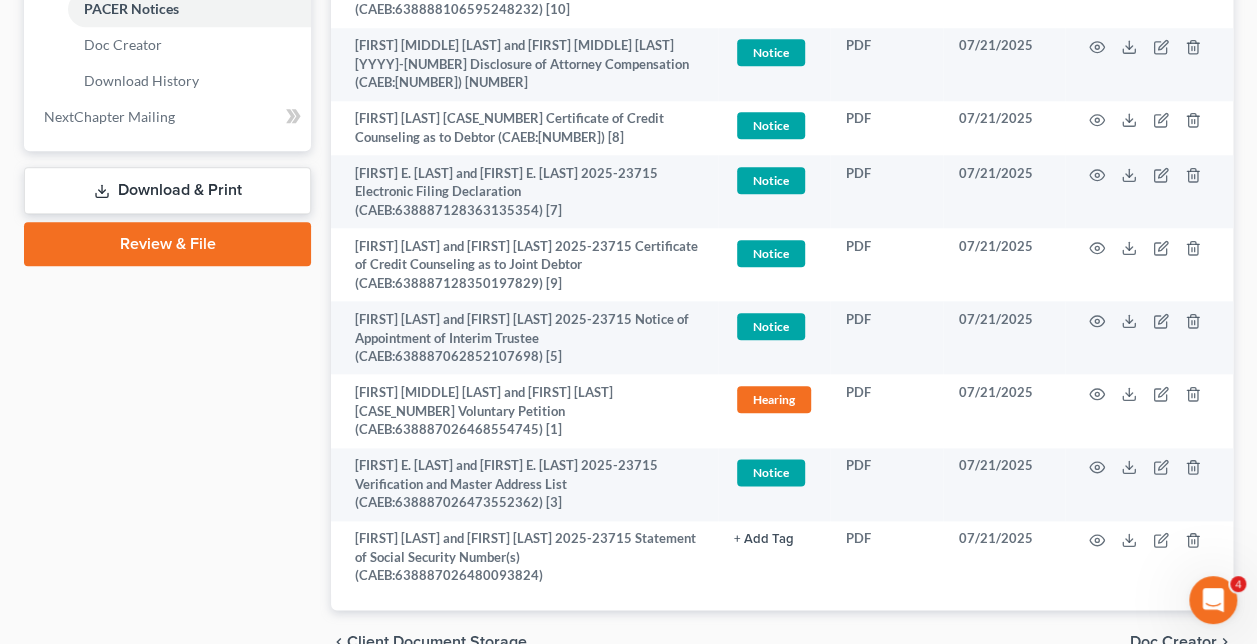 scroll, scrollTop: 981, scrollLeft: 0, axis: vertical 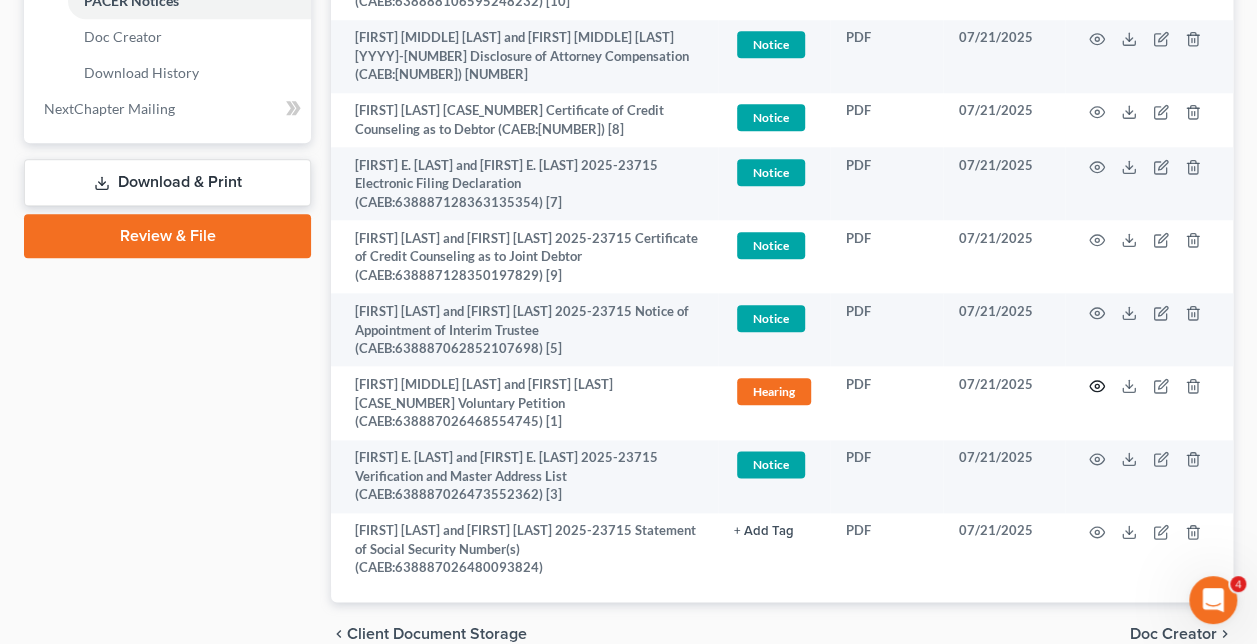 click 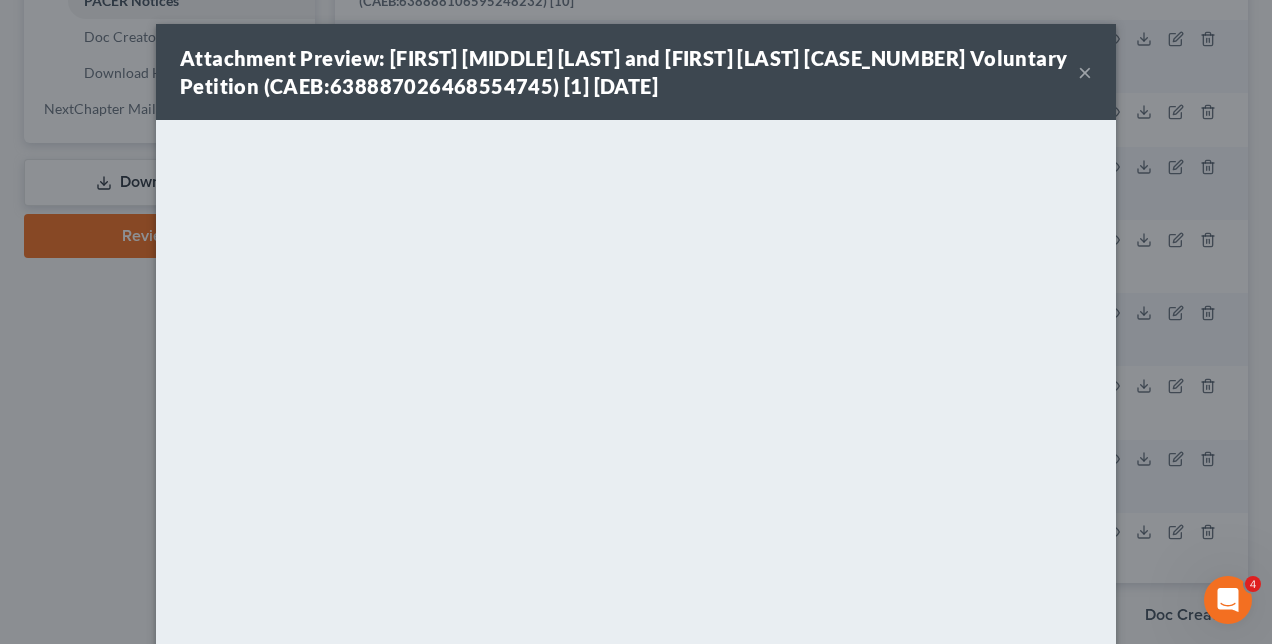 click on "Attachment Preview: [FIRST] [MIDDLE] [LAST] and [FIRST] [MIDDLE] [LAST] [YYYY]-[NUMBER] Voluntary Petition (CAEB:[NUMBER]) [NUMBER] [MM]/[DD]/[YYYY] ×
Download" at bounding box center [636, 322] 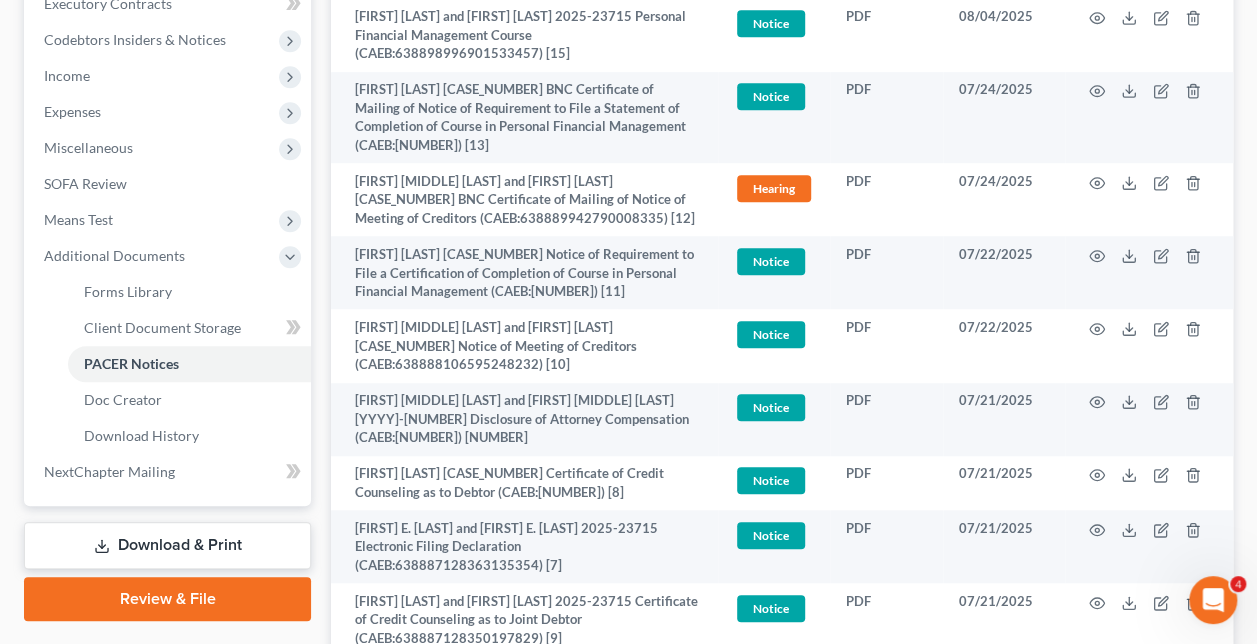 scroll, scrollTop: 615, scrollLeft: 0, axis: vertical 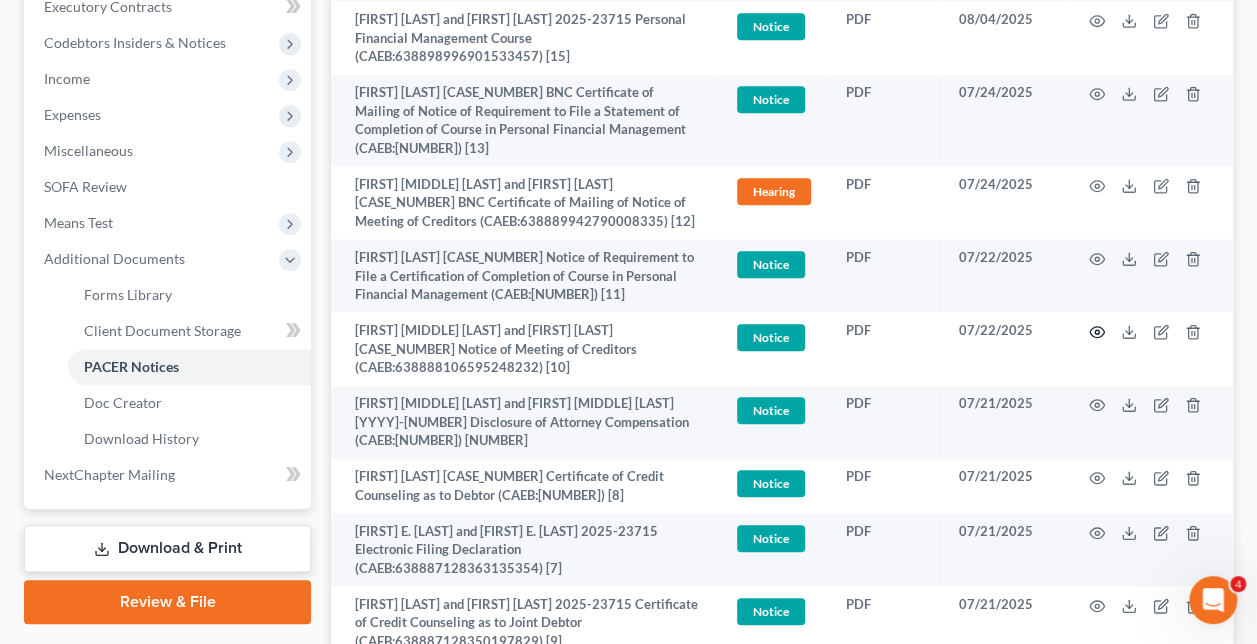 click 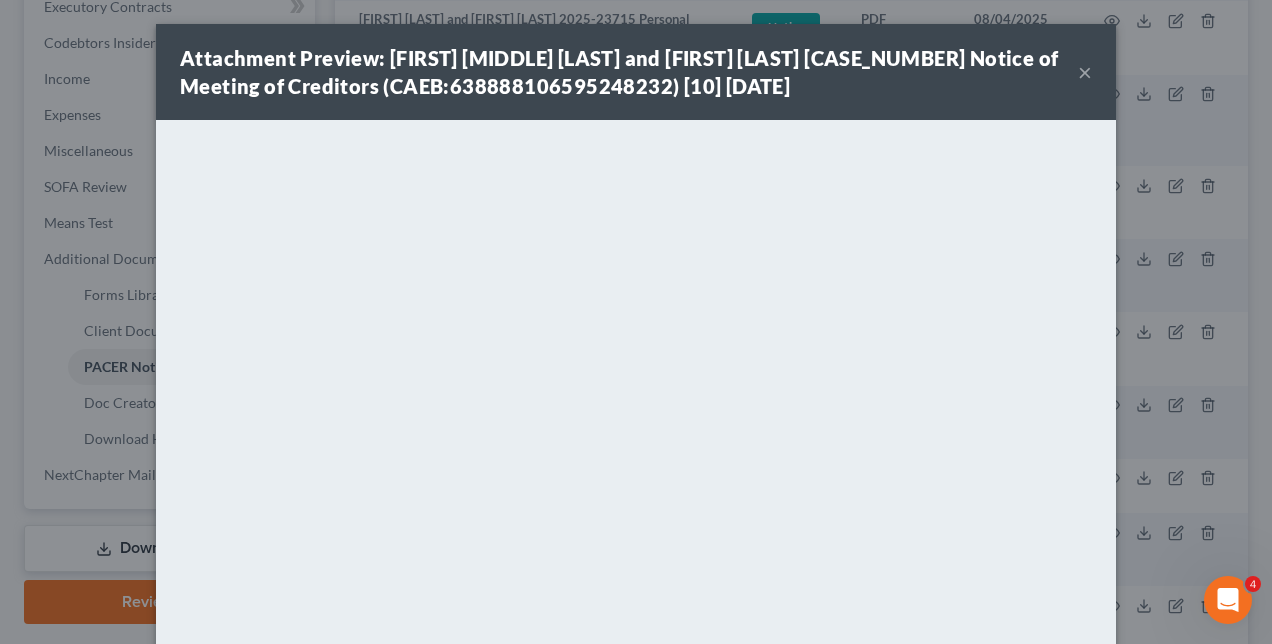 click on "Attachment Preview: [FIRST] [MIDDLE] [LAST] and [FIRST] [MIDDLE] [LAST] [YYYY]-[NUMBER] Notice of Meeting of Creditors (CAEB:[NUMBER]) [NUMBER] [MM]/[DD]/[YYYY] ×
Download" at bounding box center (636, 322) 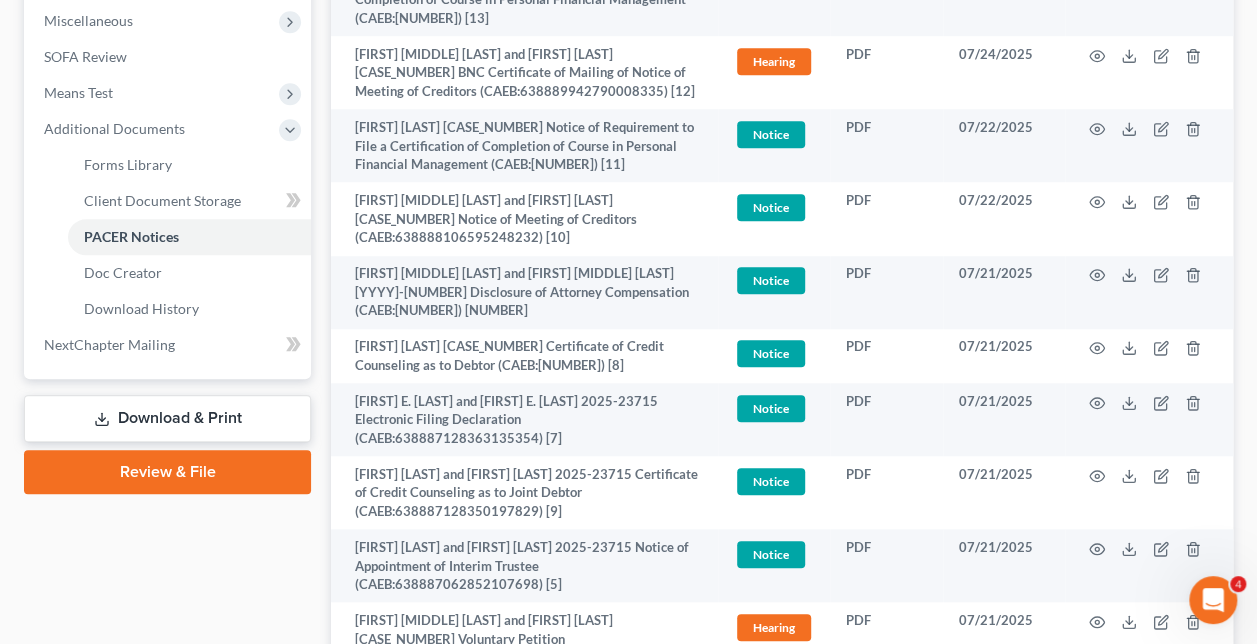 scroll, scrollTop: 886, scrollLeft: 0, axis: vertical 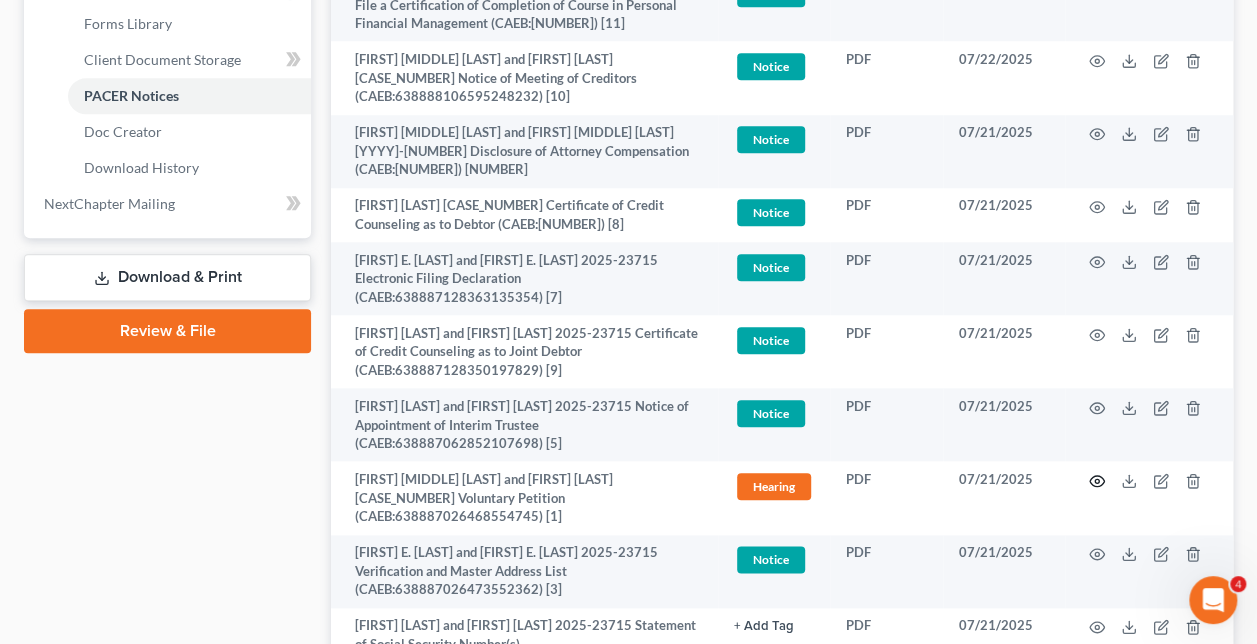 click 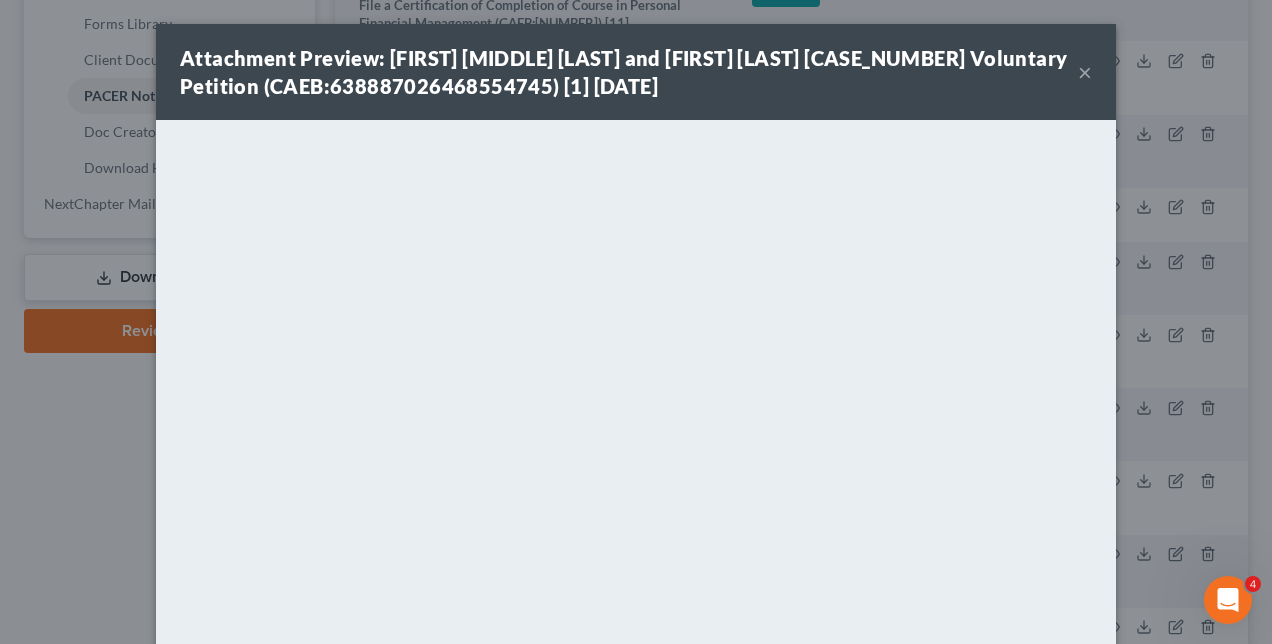 click on "Attachment Preview: [FIRST] [MIDDLE] [LAST] and [FIRST] [MIDDLE] [LAST] [YYYY]-[NUMBER] Voluntary Petition (CAEB:[NUMBER]) [NUMBER] [MM]/[DD]/[YYYY] ×
Download" at bounding box center (636, 322) 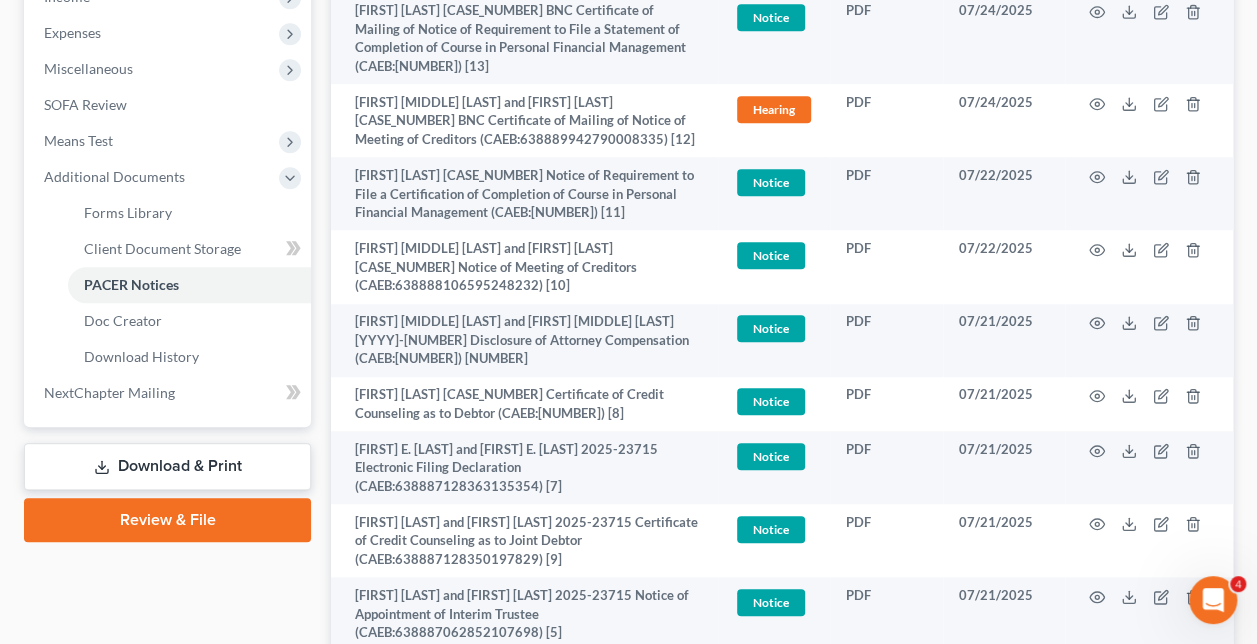 scroll, scrollTop: 695, scrollLeft: 0, axis: vertical 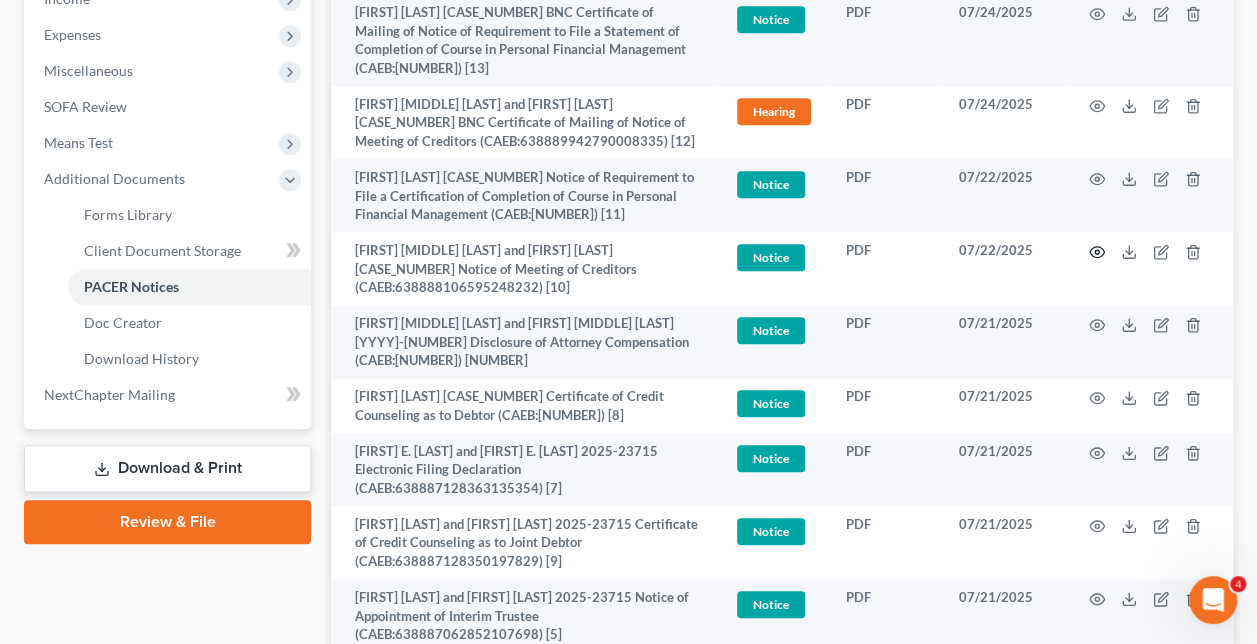 click 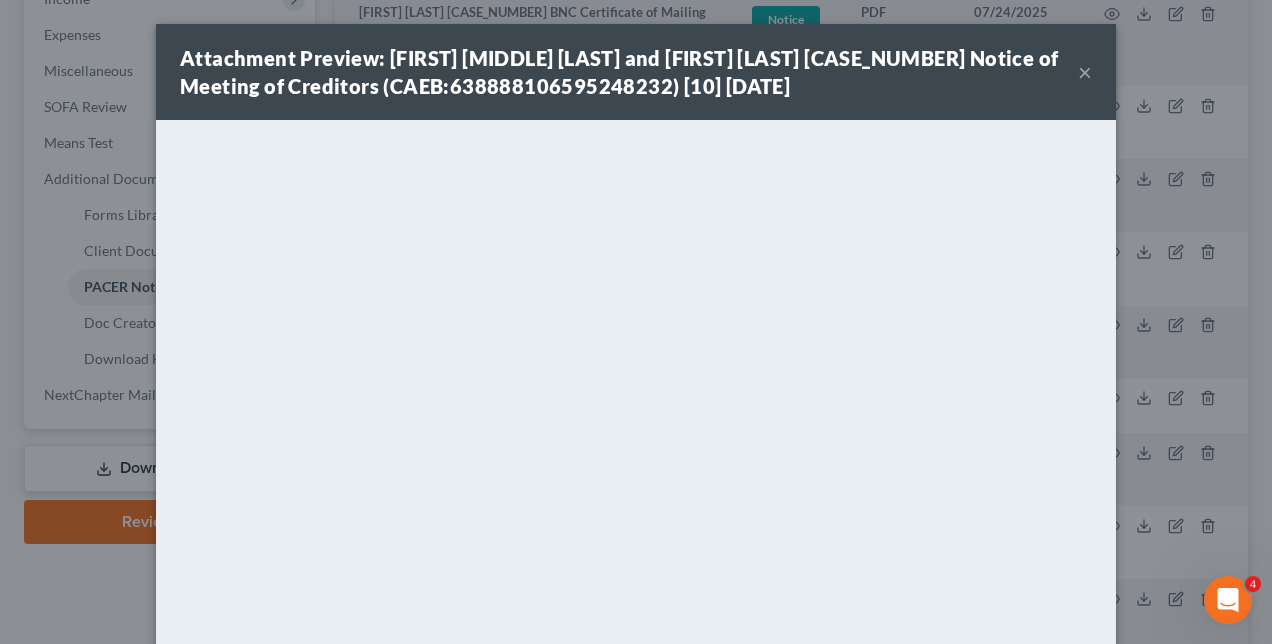 click on "×" at bounding box center [1085, 72] 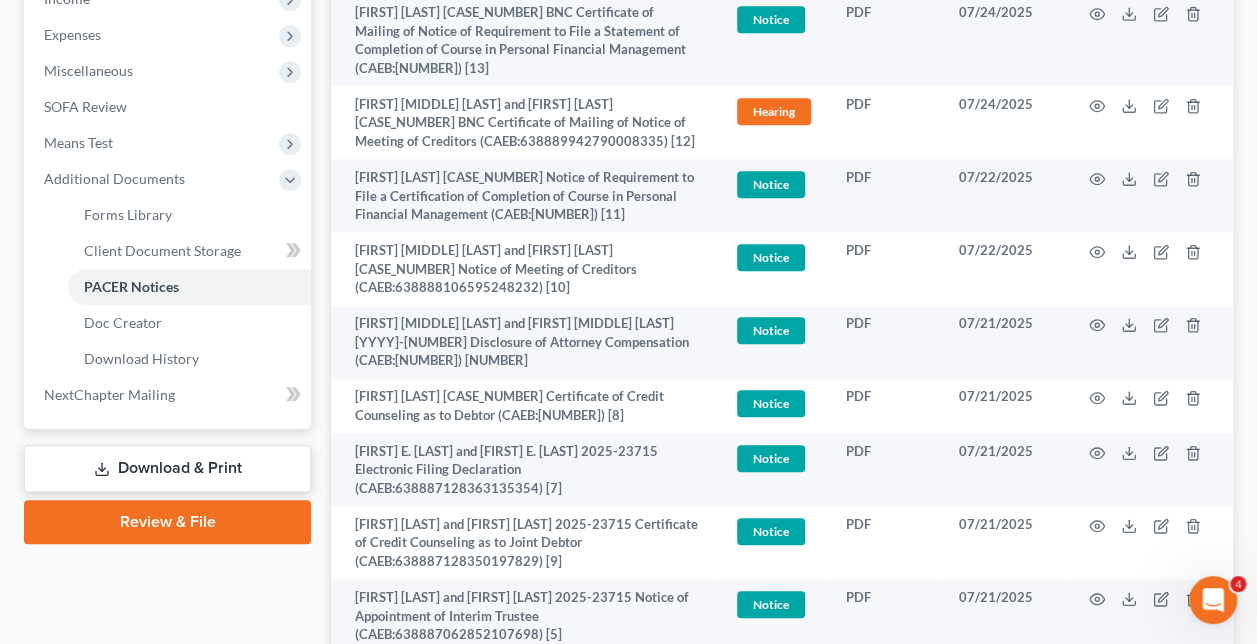 scroll, scrollTop: 0, scrollLeft: 0, axis: both 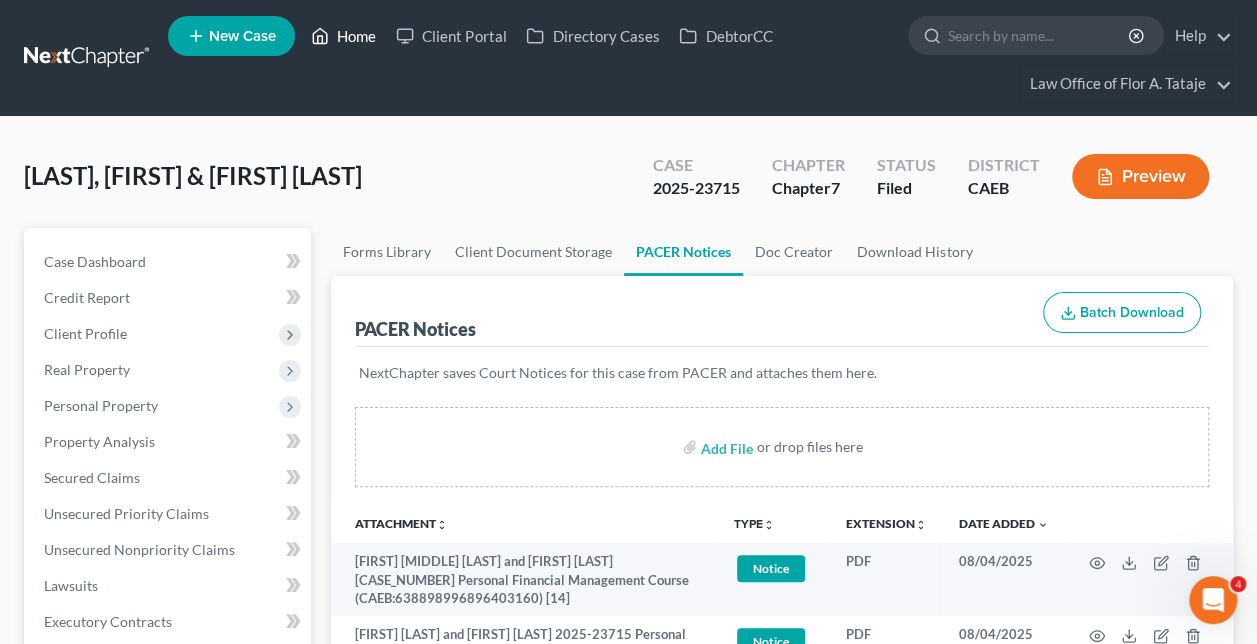 click on "Home" at bounding box center [343, 36] 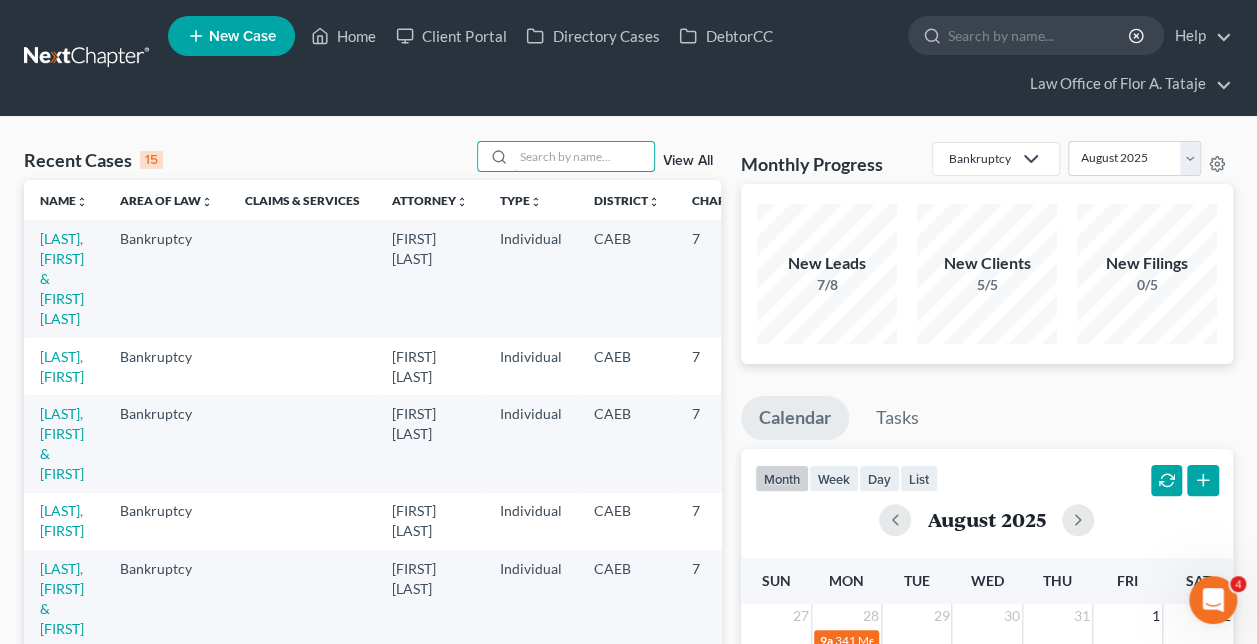 click at bounding box center [584, 156] 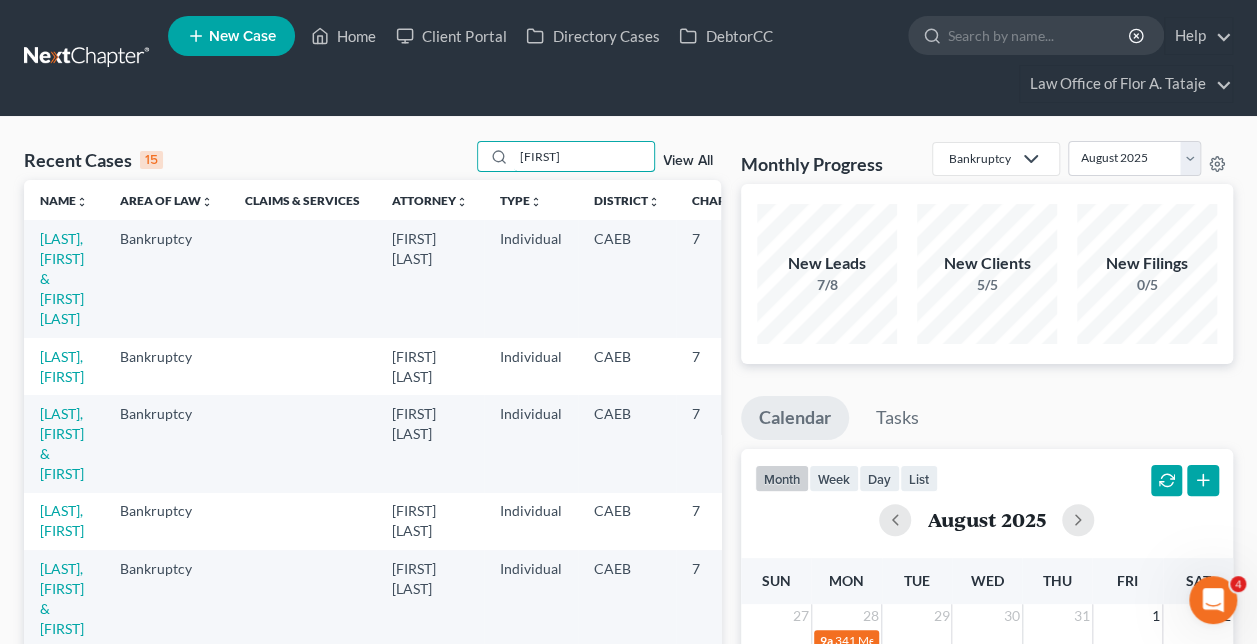 type on "[FIRST]" 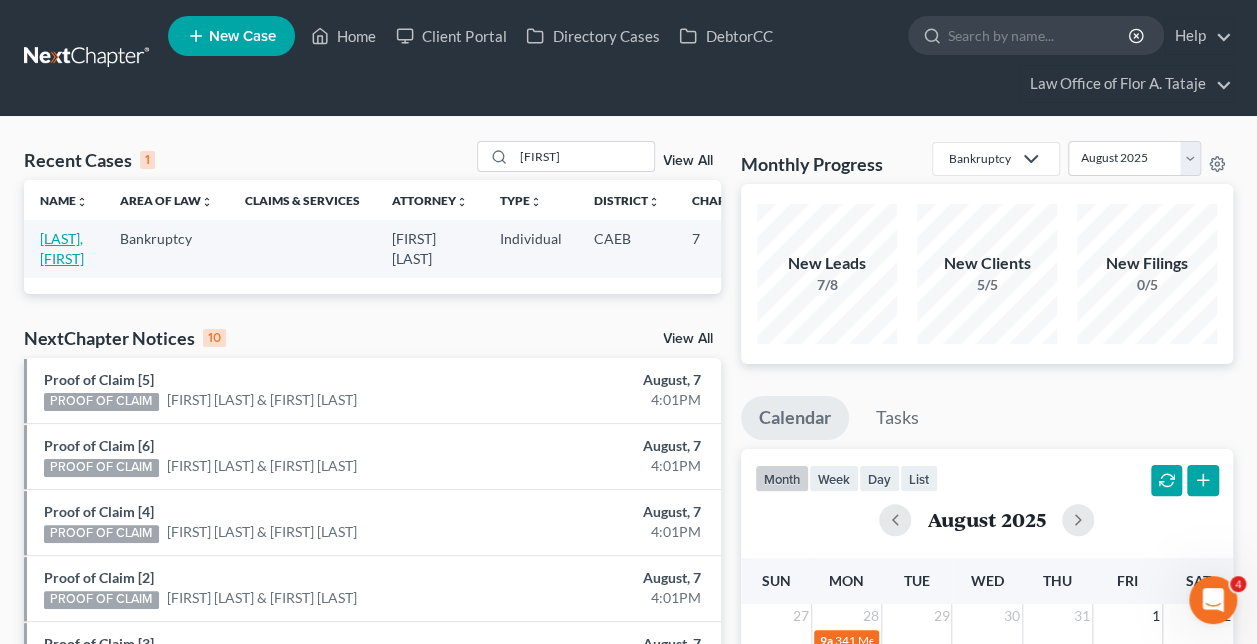 click on "[LAST], [FIRST]" at bounding box center [62, 248] 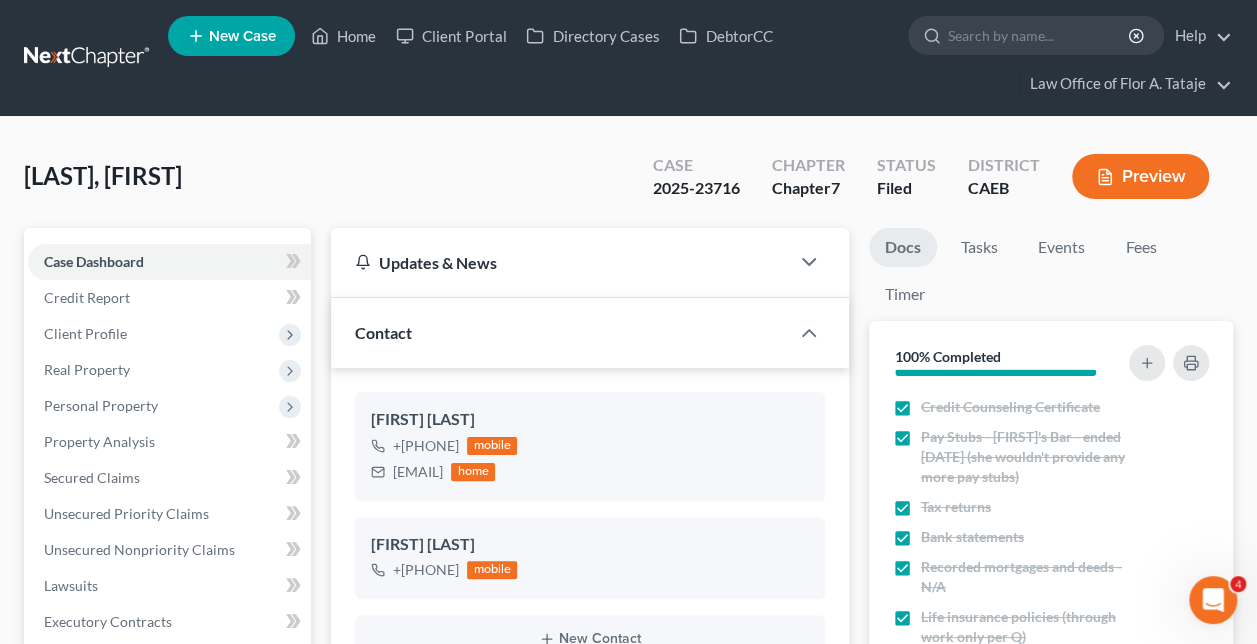 scroll, scrollTop: 2818, scrollLeft: 0, axis: vertical 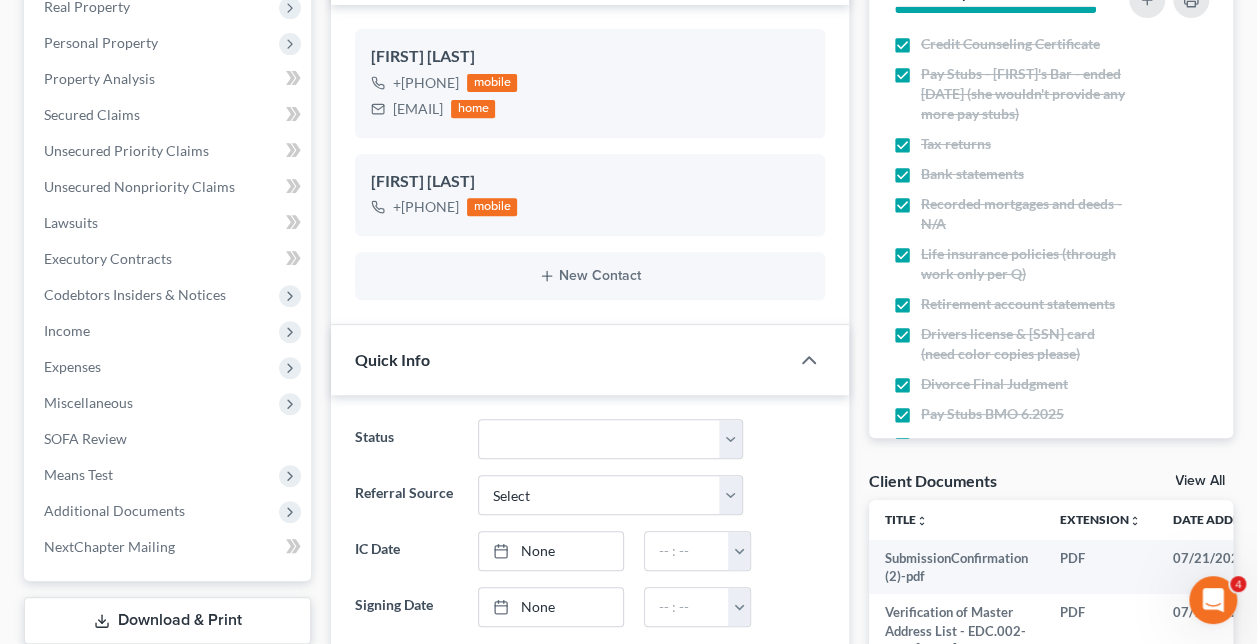 click on "Additional Documents" at bounding box center (169, 511) 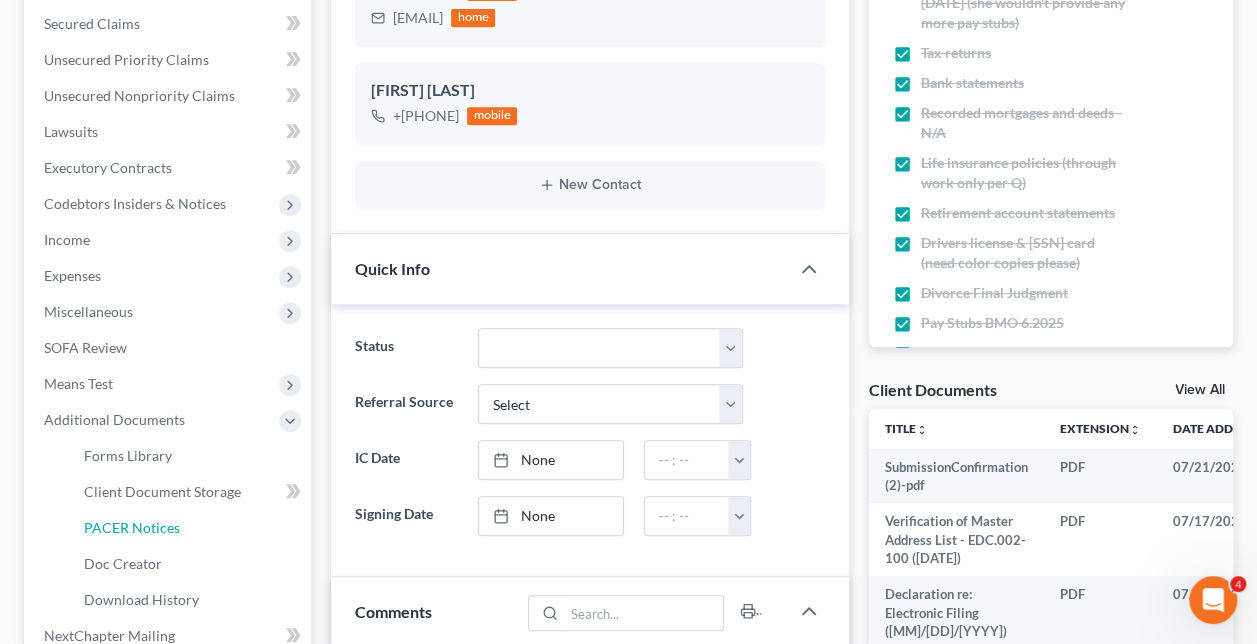 click on "PACER Notices" at bounding box center [132, 527] 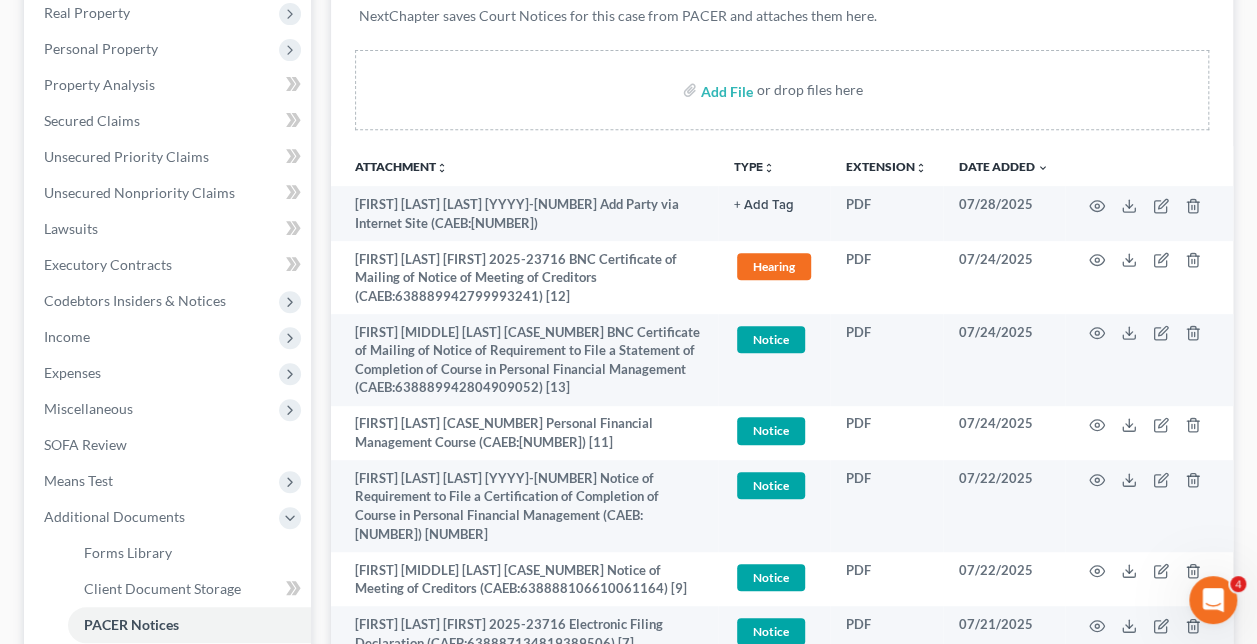 scroll, scrollTop: 948, scrollLeft: 0, axis: vertical 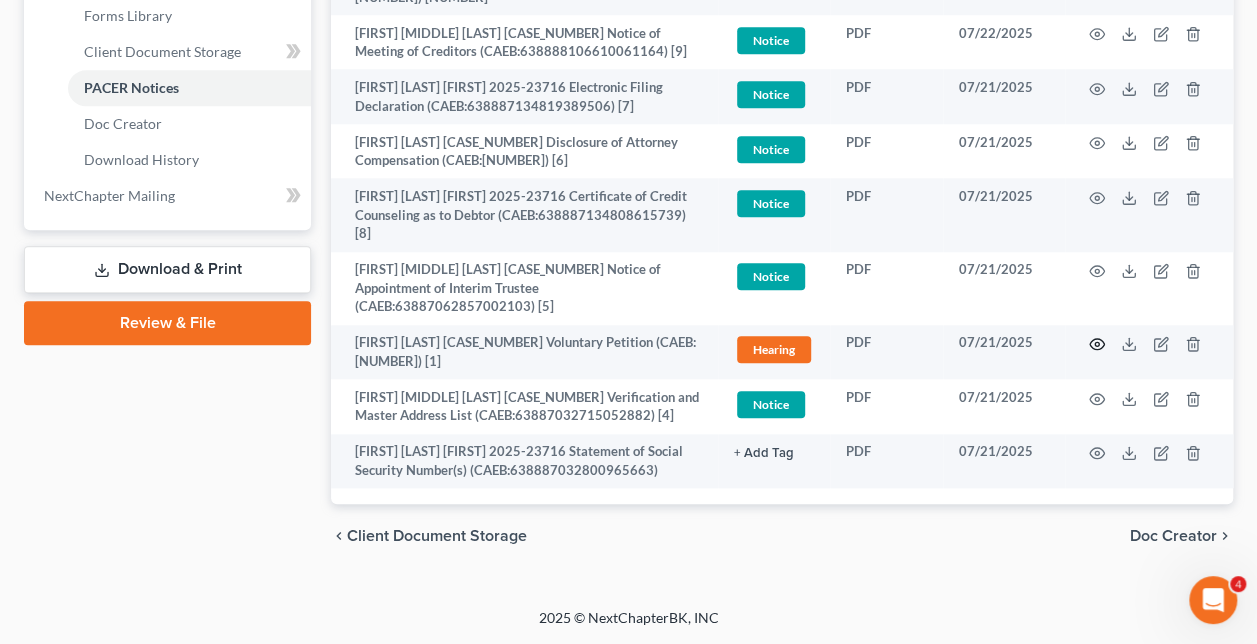 click 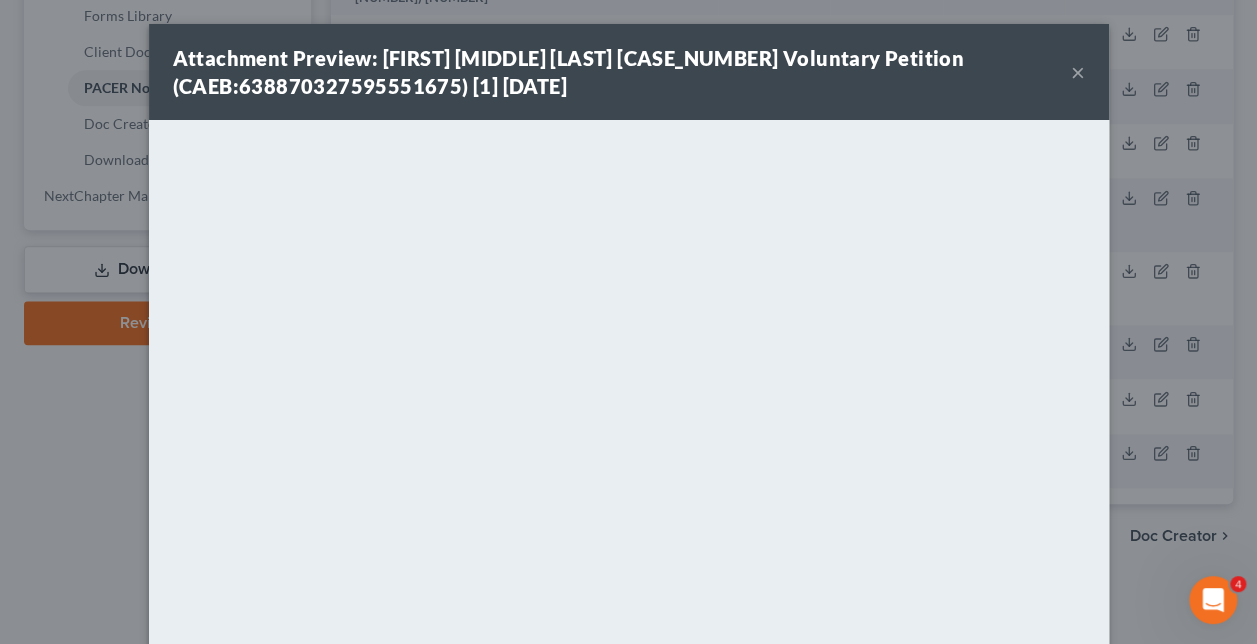 scroll, scrollTop: 910, scrollLeft: 0, axis: vertical 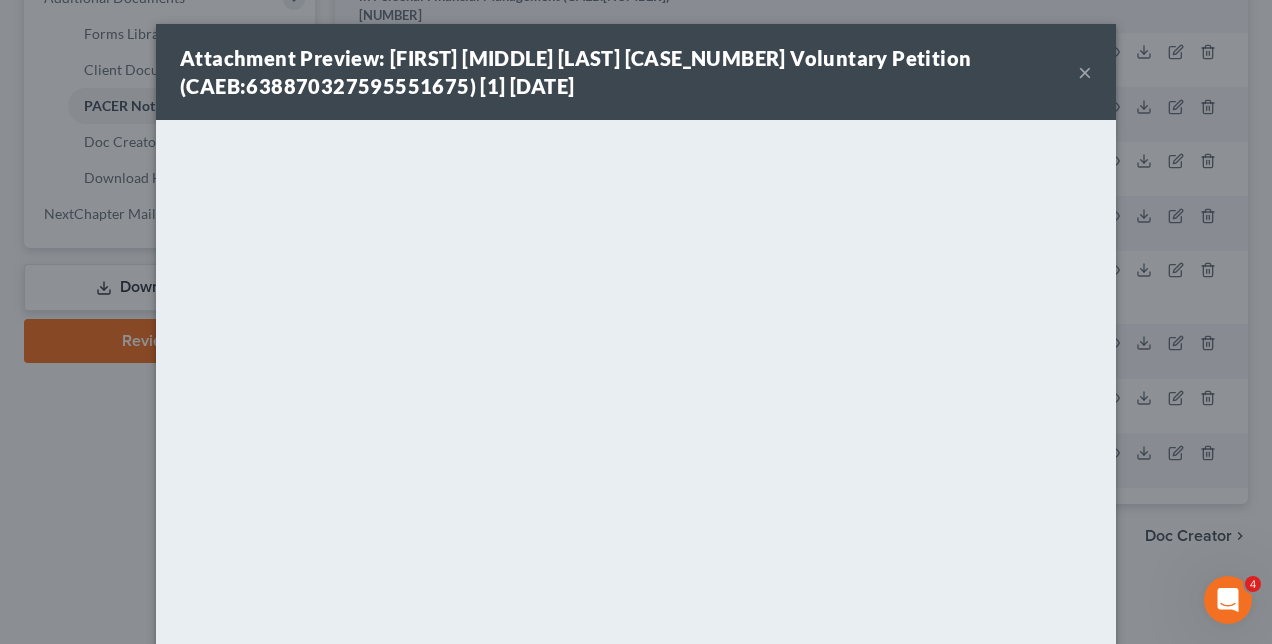 click on "Attachment Preview: [FIRST] [MIDDLE] [LAST] [CASE_NUMBER] Voluntary Petition (CAEB:638870327595551675) [1] [DATE]" at bounding box center [629, 72] 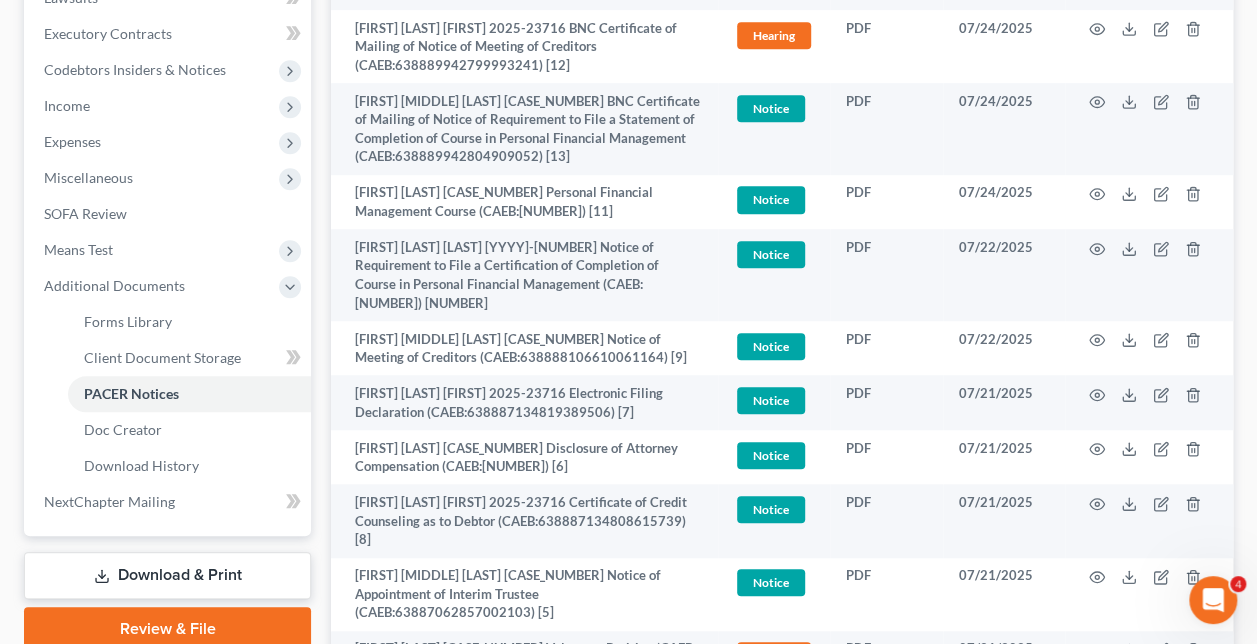 scroll, scrollTop: 598, scrollLeft: 0, axis: vertical 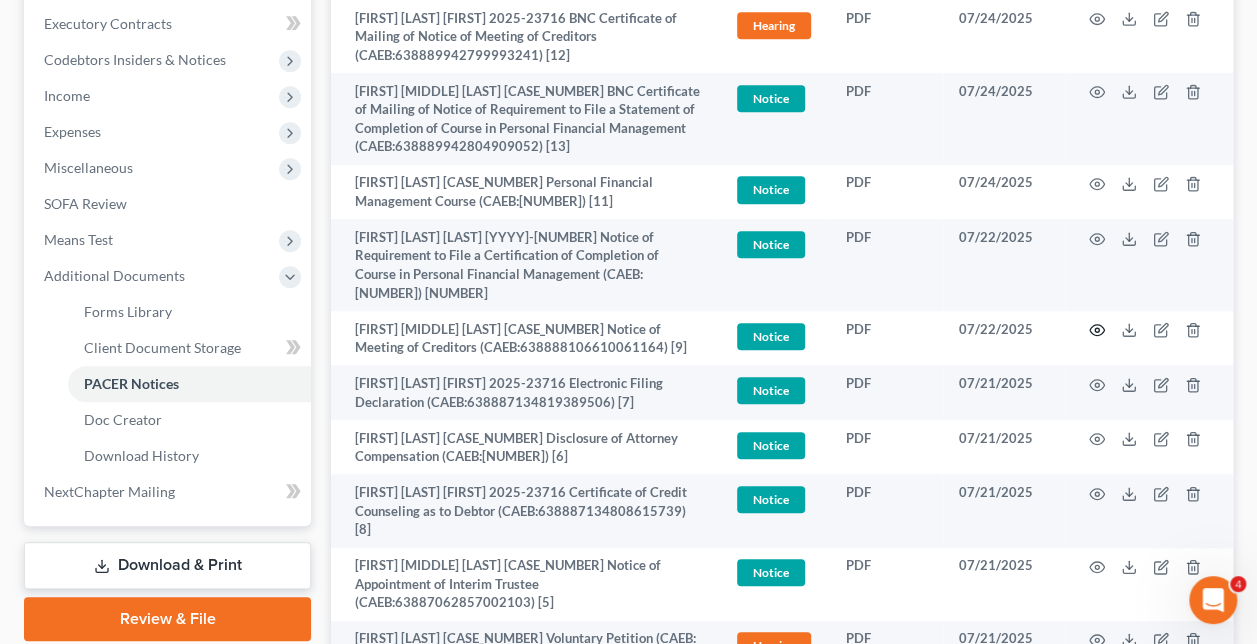 click 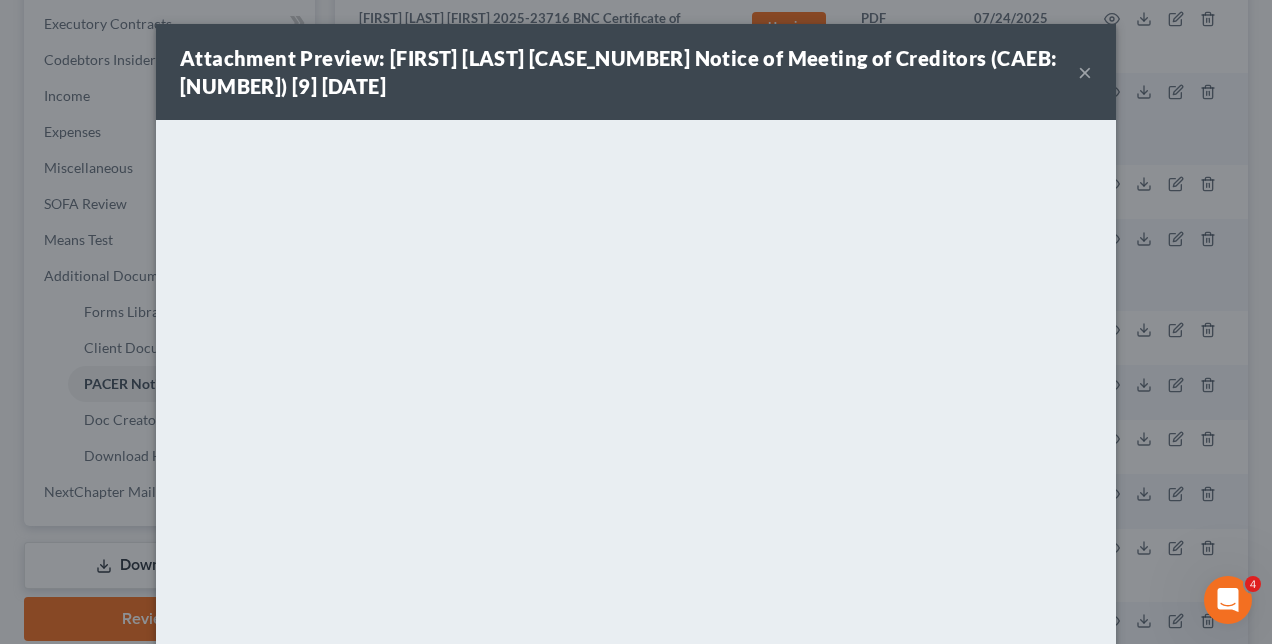 click on "Attachment Preview: [FIRST] [LAST] [LAST] [YYYY]-[NUMBER] Notice of Meeting of Creditors (CAEB:[NUMBER]) [NUMBER] [MM]/[DD]/[YYYY] ×
Download" at bounding box center [636, 322] 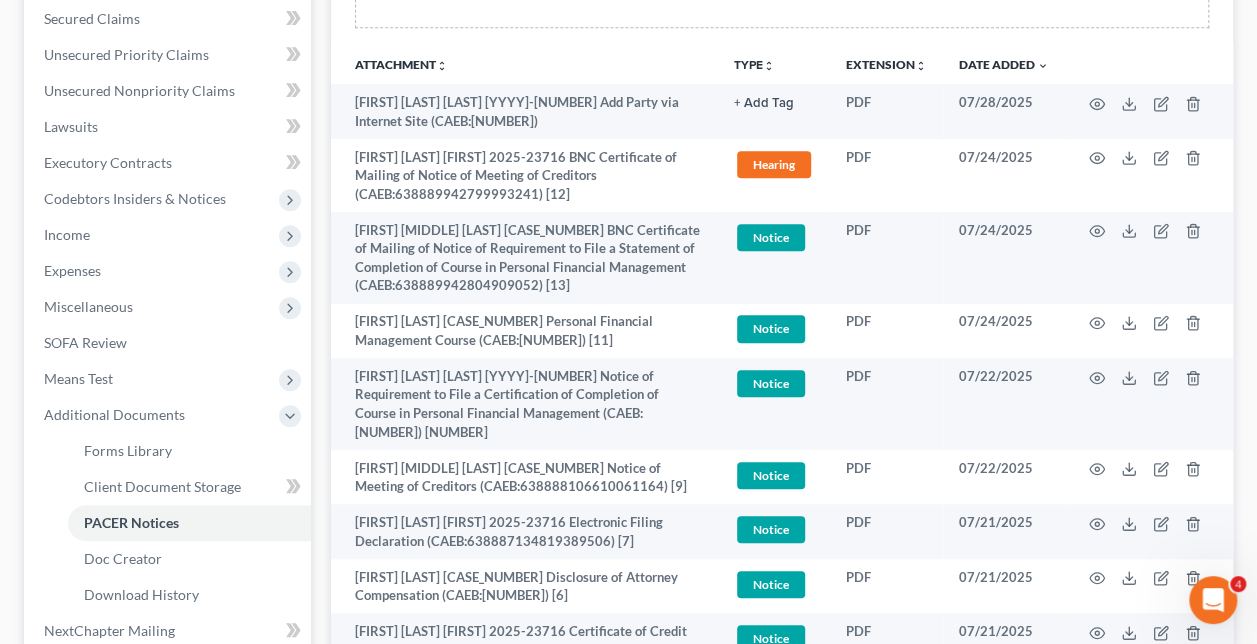 scroll, scrollTop: 461, scrollLeft: 0, axis: vertical 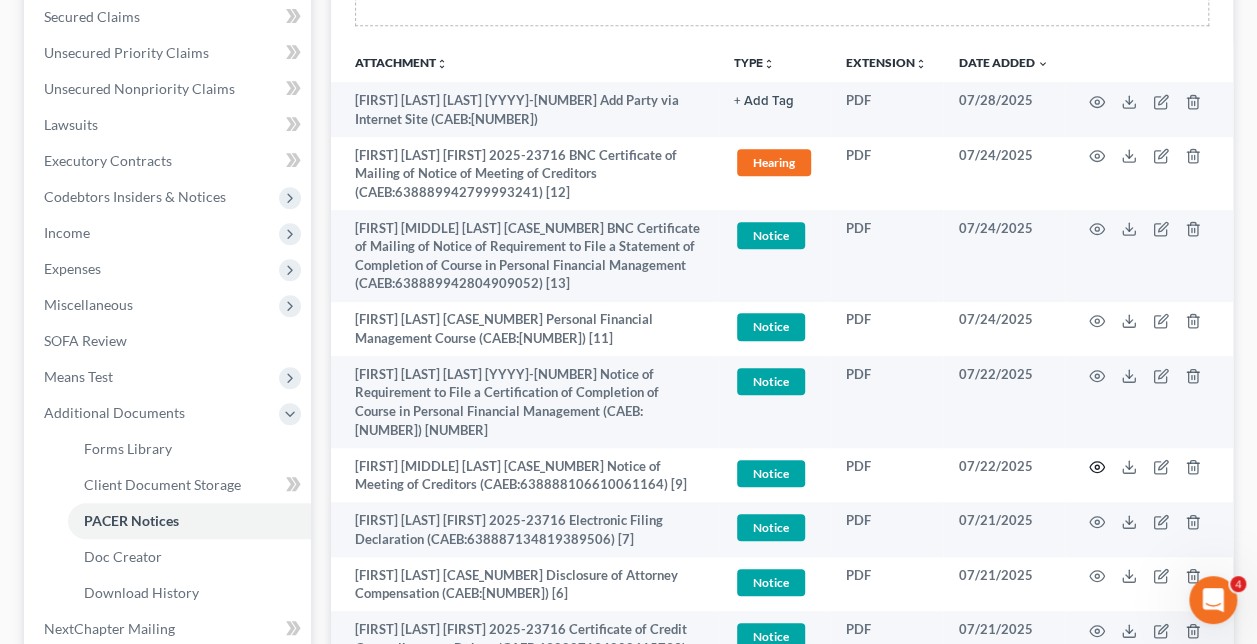 click 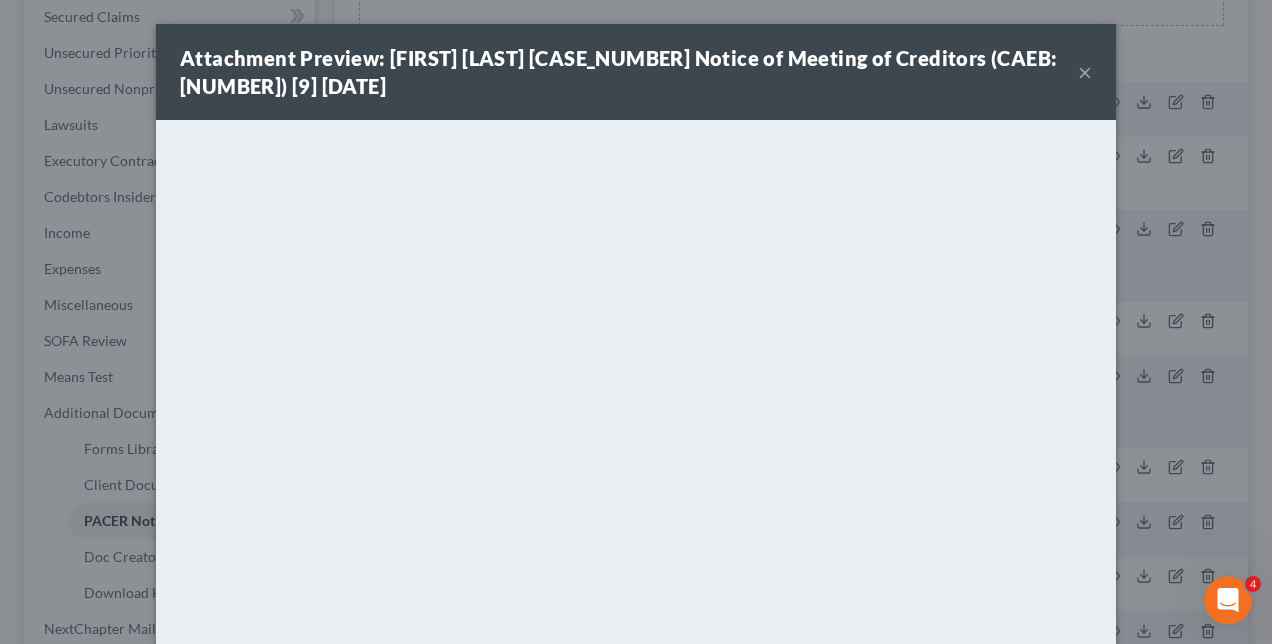 click on "Attachment Preview: [FIRST] [LAST] [LAST] [YYYY]-[NUMBER] Notice of Meeting of Creditors (CAEB:[NUMBER]) [NUMBER] [MM]/[DD]/[YYYY] ×
Download" at bounding box center (636, 322) 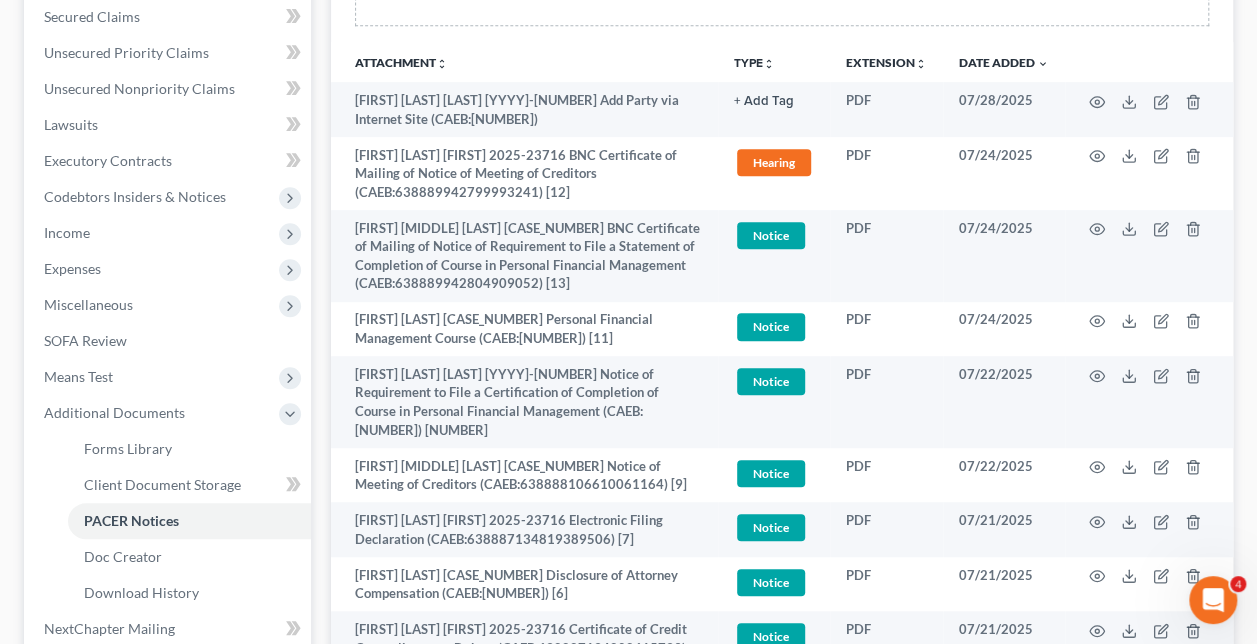 scroll, scrollTop: 0, scrollLeft: 0, axis: both 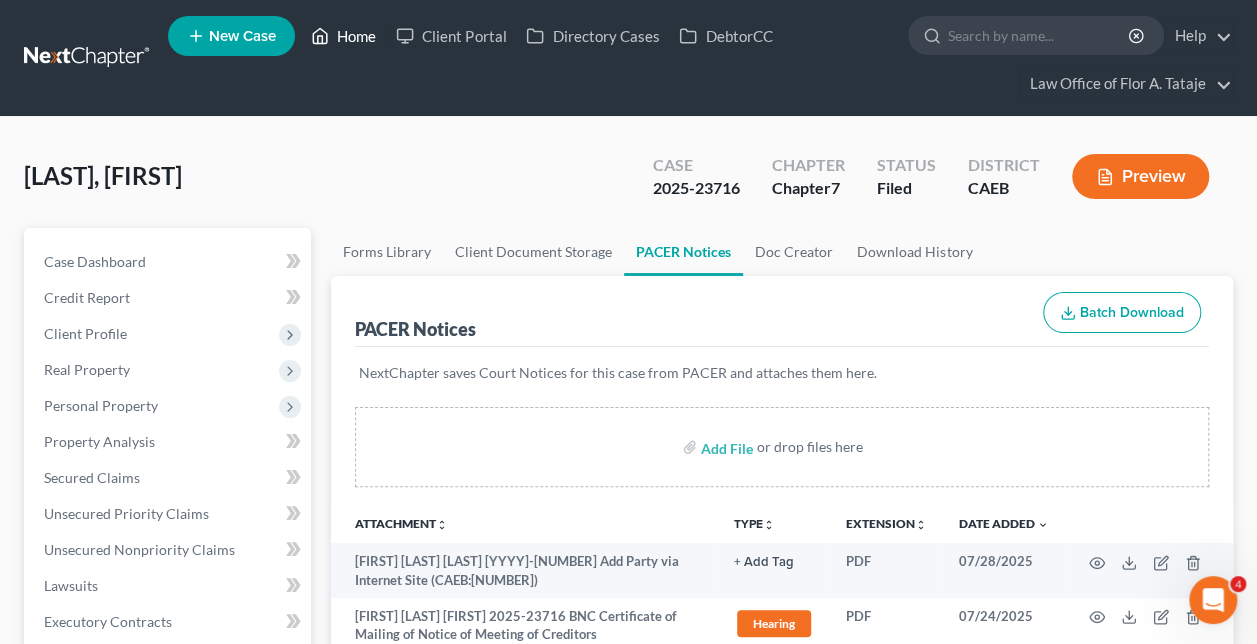 click on "Home" at bounding box center (343, 36) 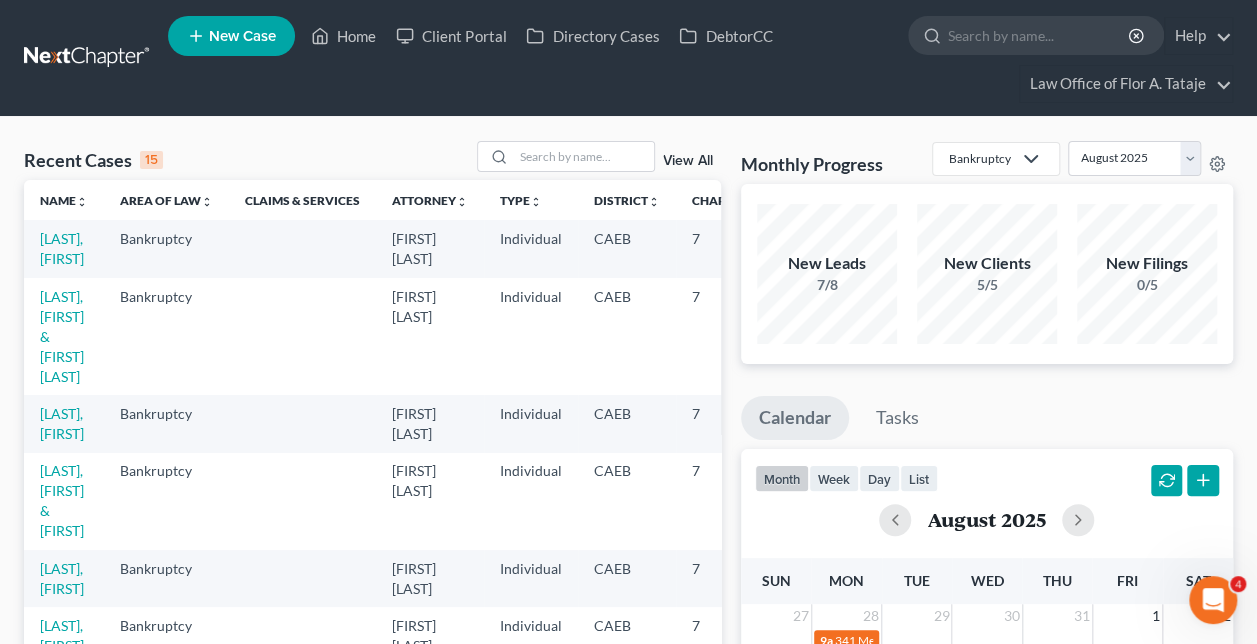 click on "Recent Cases 15         View All" at bounding box center (372, 160) 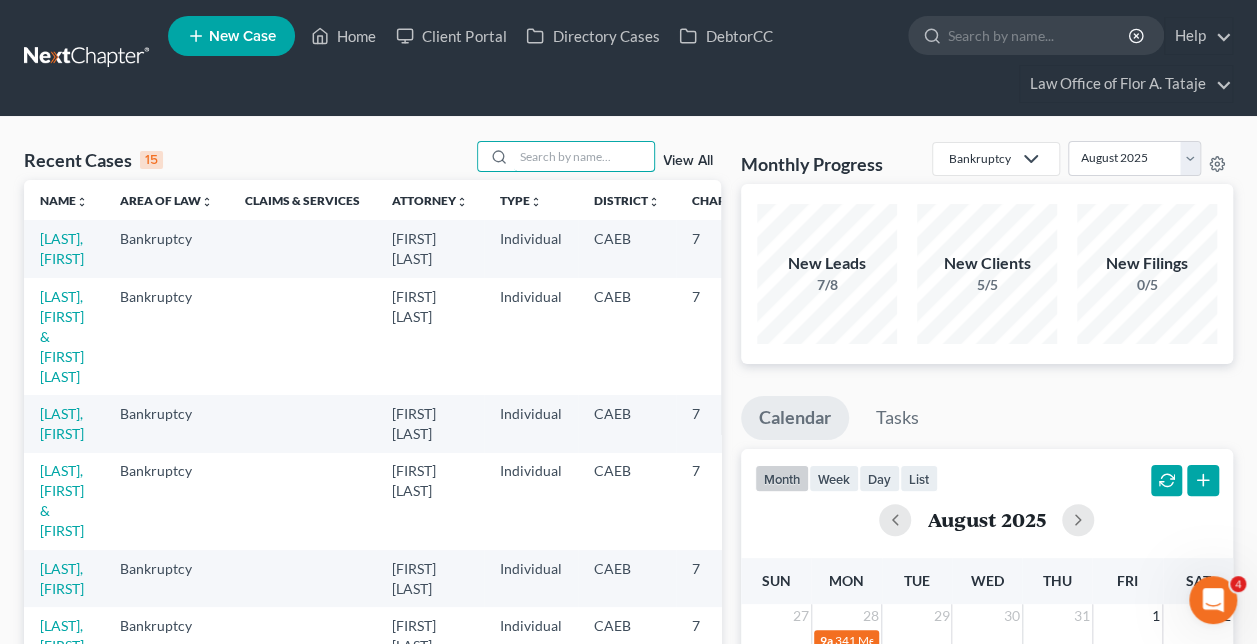 click at bounding box center (584, 156) 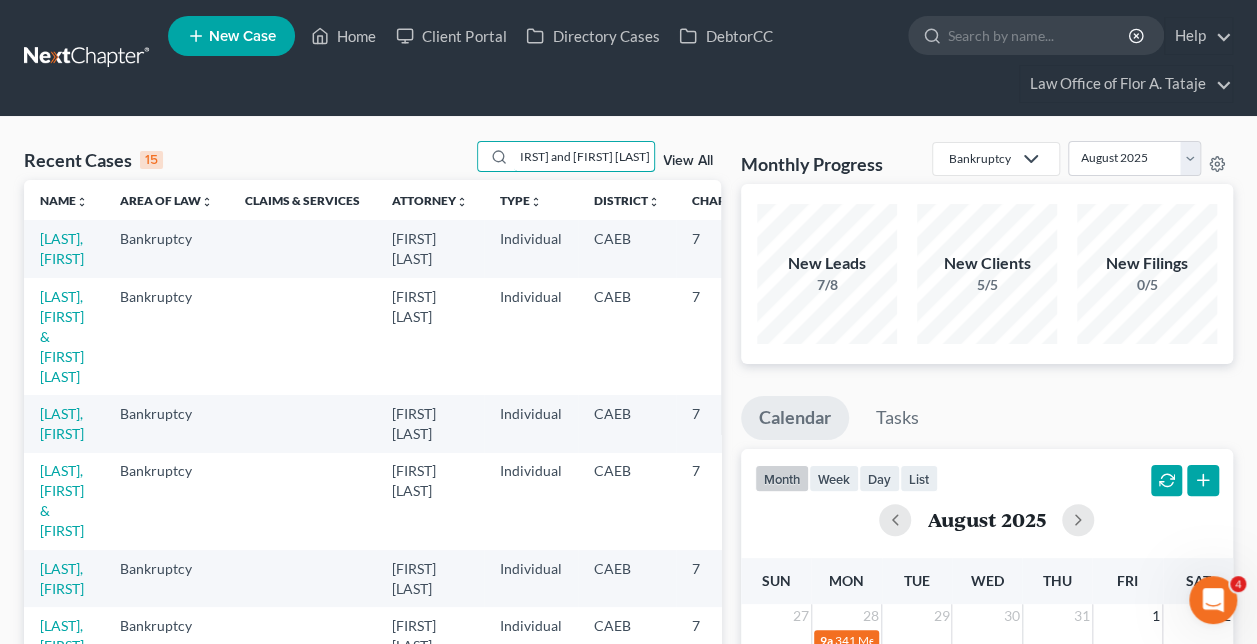 scroll, scrollTop: 0, scrollLeft: 7, axis: horizontal 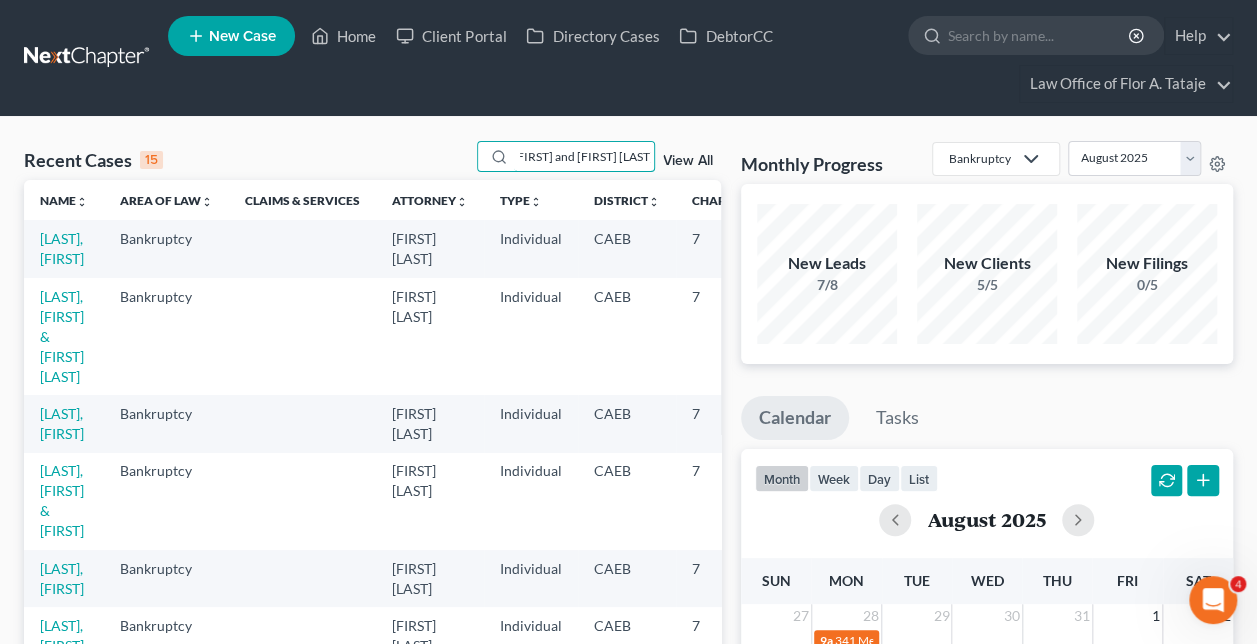 type on "[FIRST] and [FIRST] [LAST]" 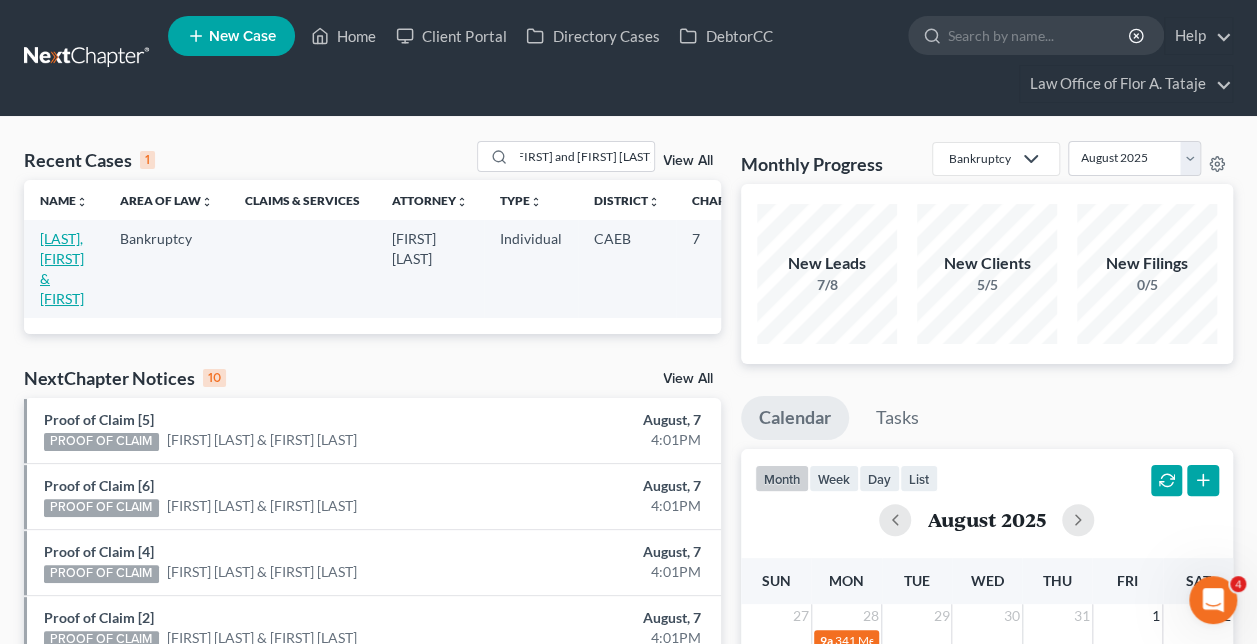 scroll, scrollTop: 0, scrollLeft: 0, axis: both 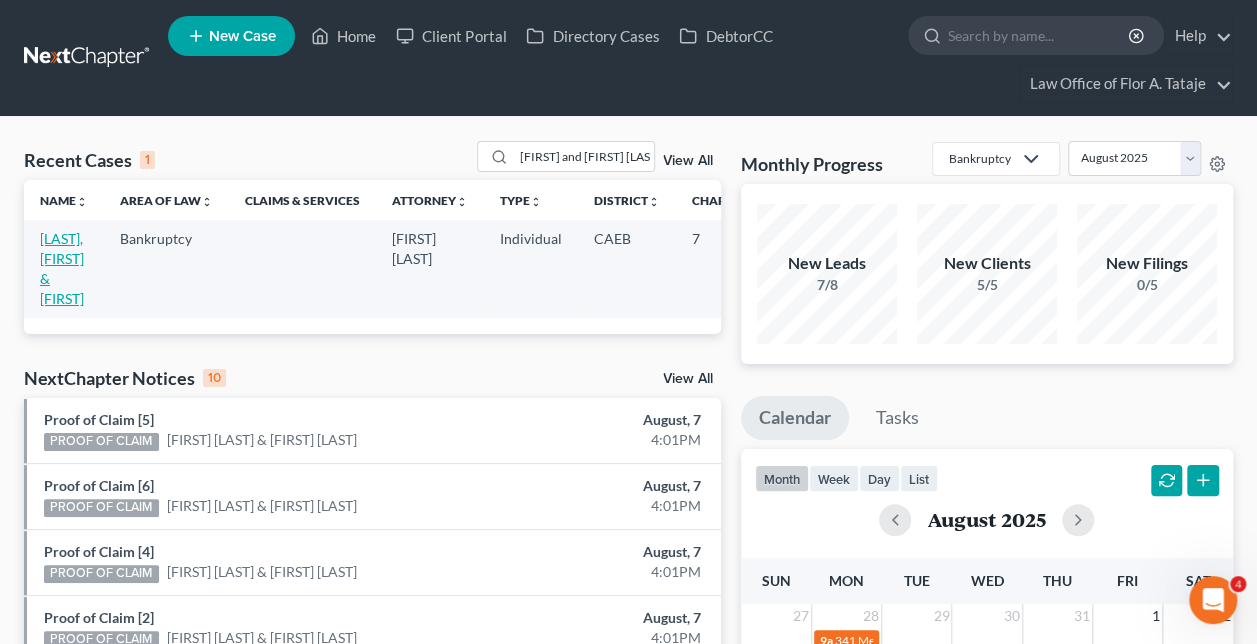 click on "[LAST], [FIRST] & [FIRST]" at bounding box center [62, 268] 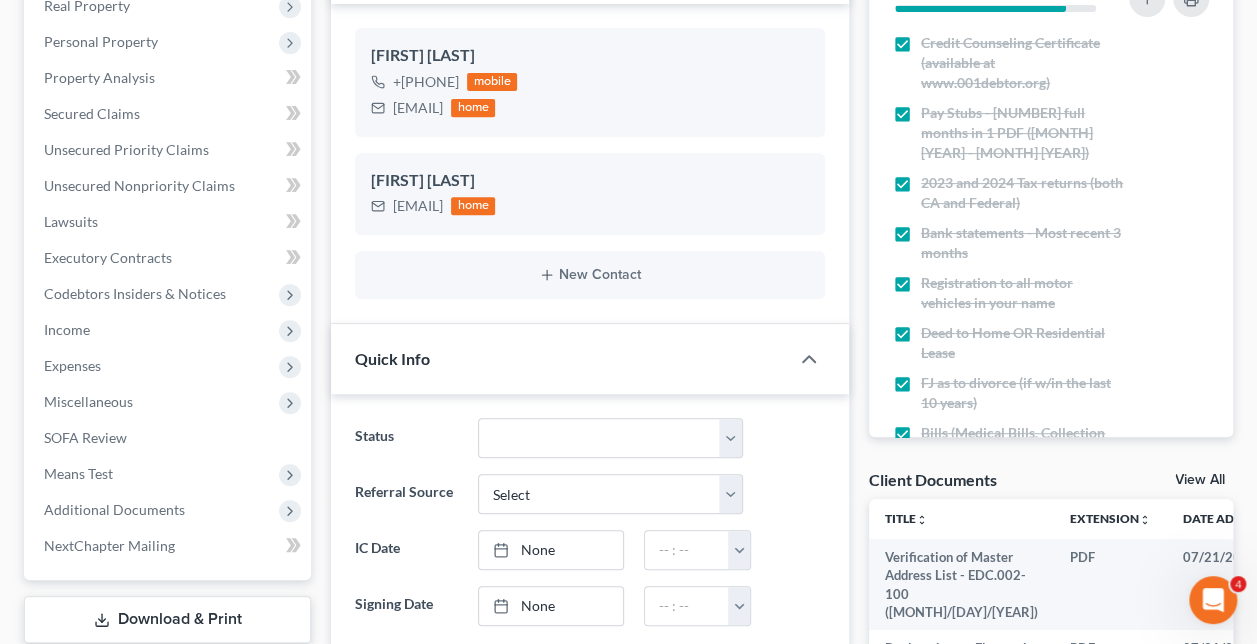 scroll, scrollTop: 457, scrollLeft: 0, axis: vertical 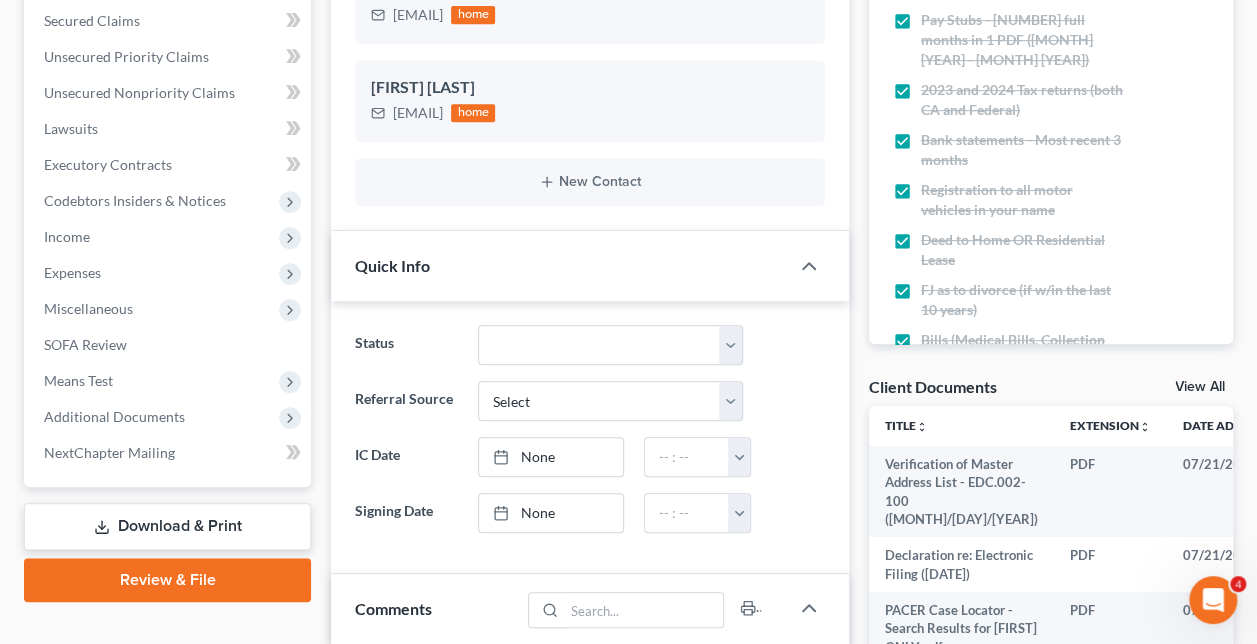 click on "Additional Documents" at bounding box center (114, 416) 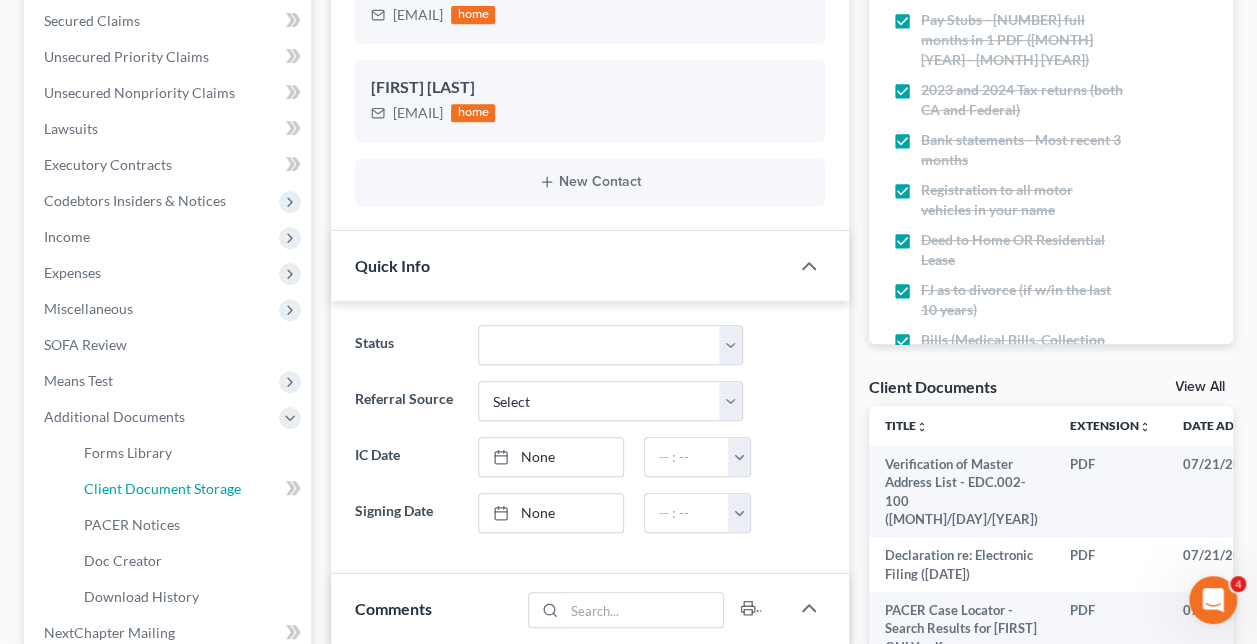 click on "Client Document Storage" at bounding box center [189, 489] 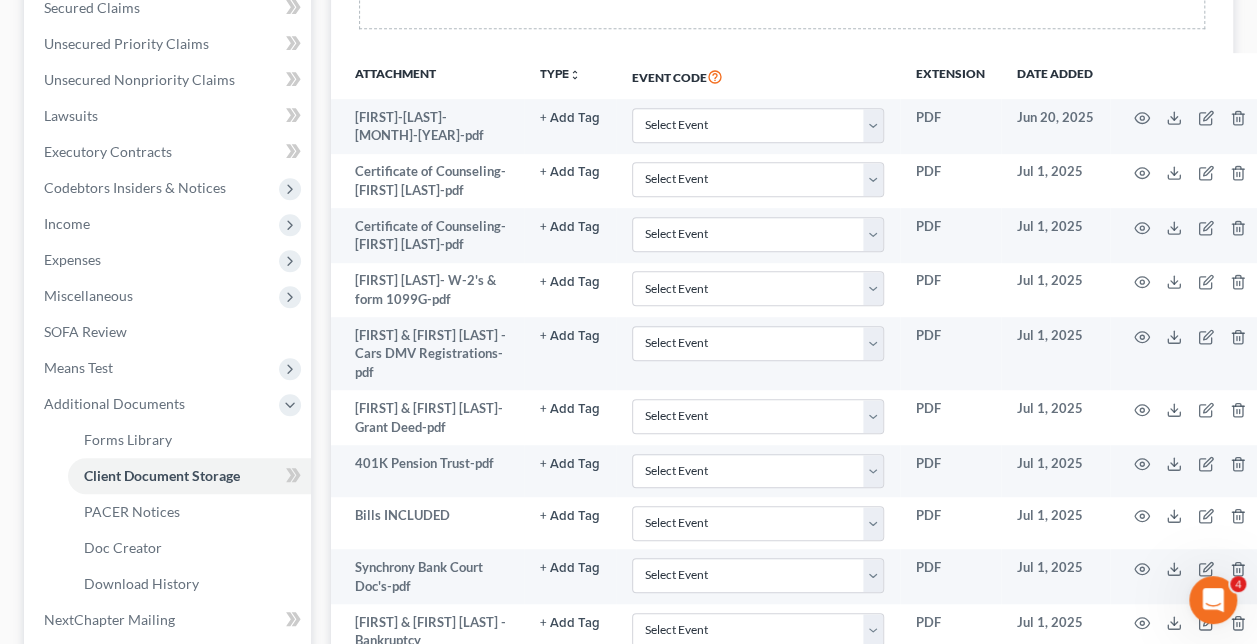 scroll, scrollTop: 612, scrollLeft: 0, axis: vertical 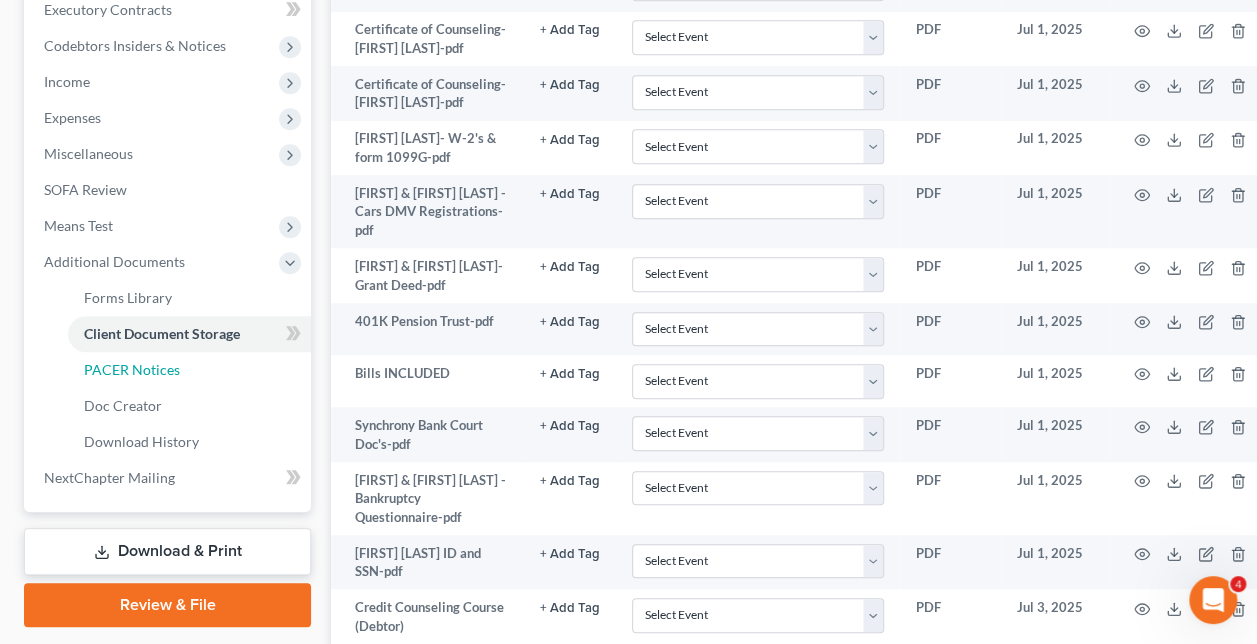 click on "PACER Notices" at bounding box center [132, 369] 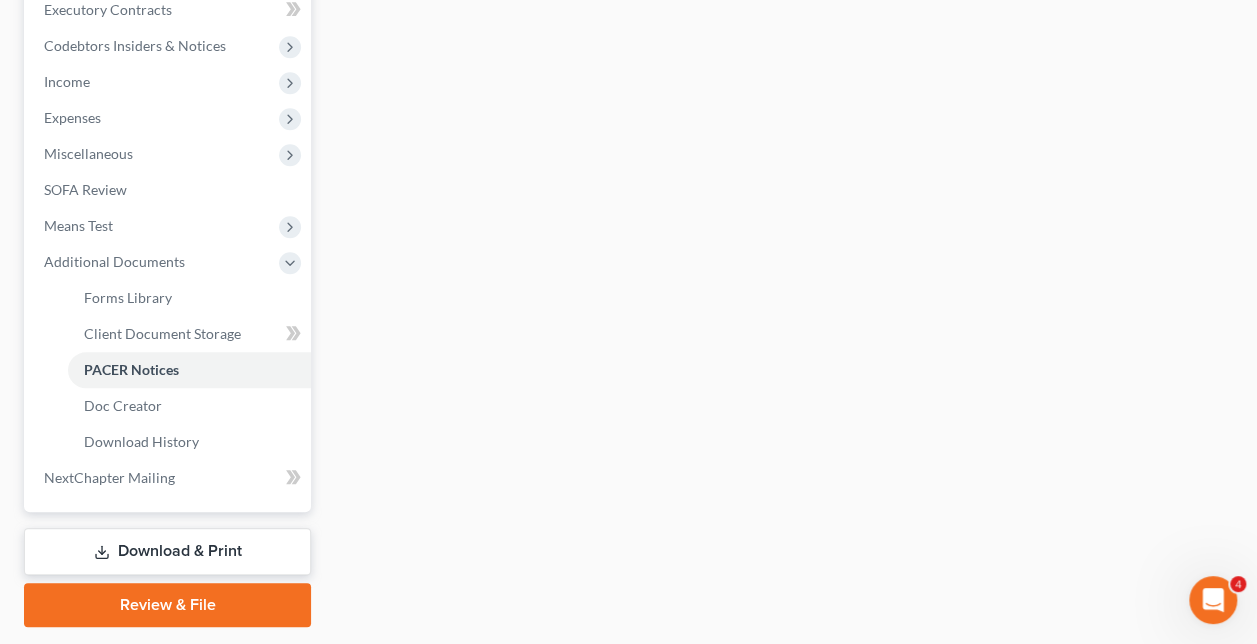 click on "PACER Notices" at bounding box center (131, 369) 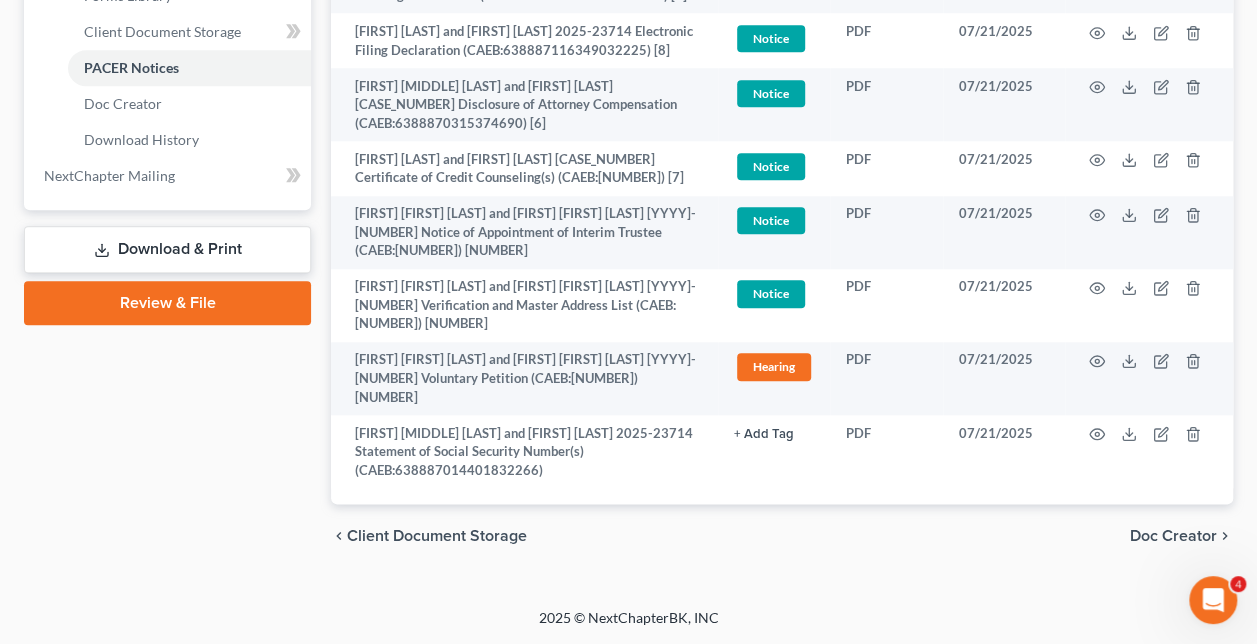 scroll, scrollTop: 938, scrollLeft: 0, axis: vertical 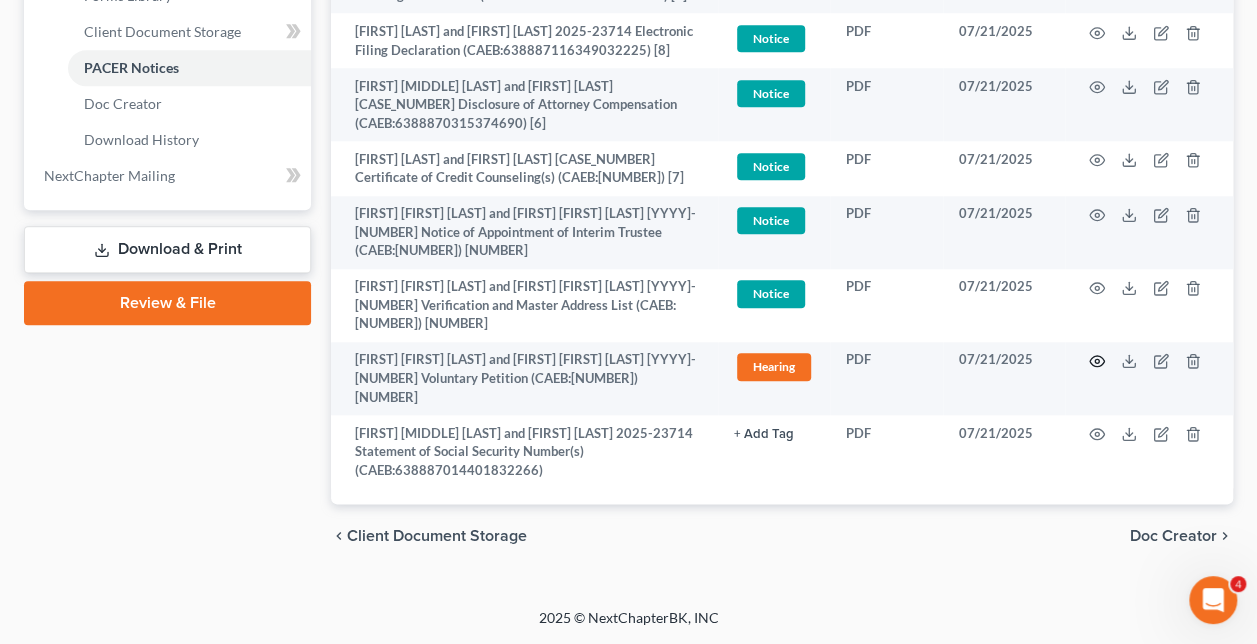 click 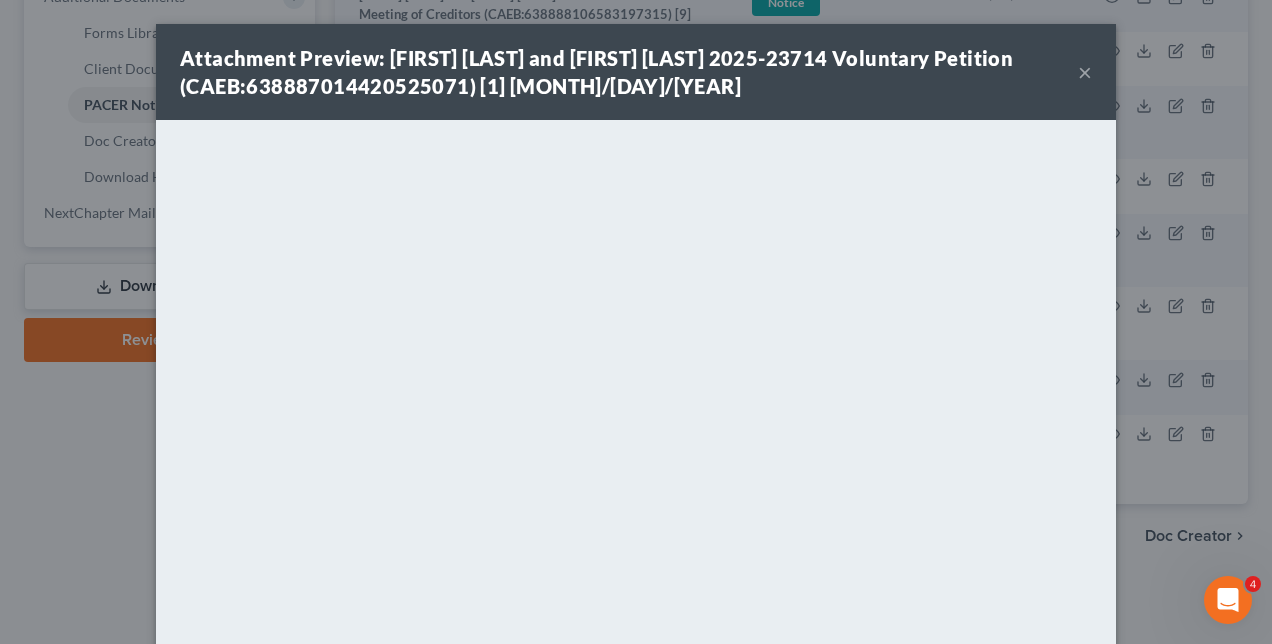 click on "Attachment Preview: [FIRST] [FIRST] [LAST] and [FIRST] [FIRST] [LAST] [YYYY]-[NUMBER] Voluntary Petition (CAEB:[NUMBER]) [NUMBER] [MM]/[DD]/[YYYY] ×
Download" at bounding box center (636, 322) 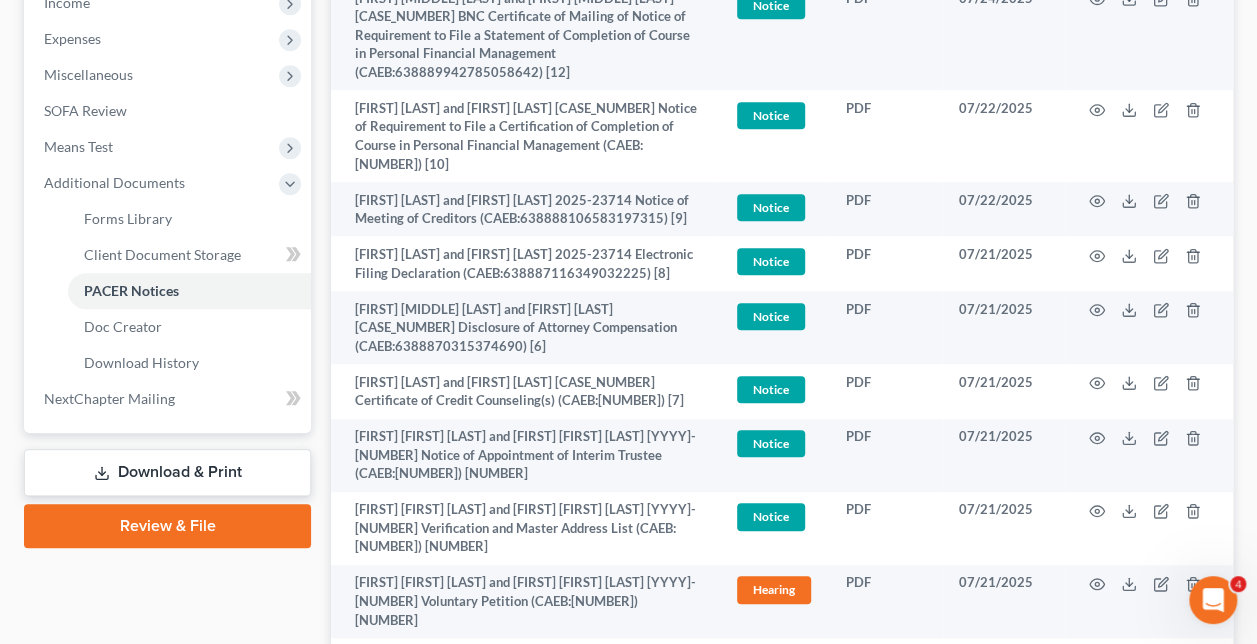 scroll, scrollTop: 690, scrollLeft: 0, axis: vertical 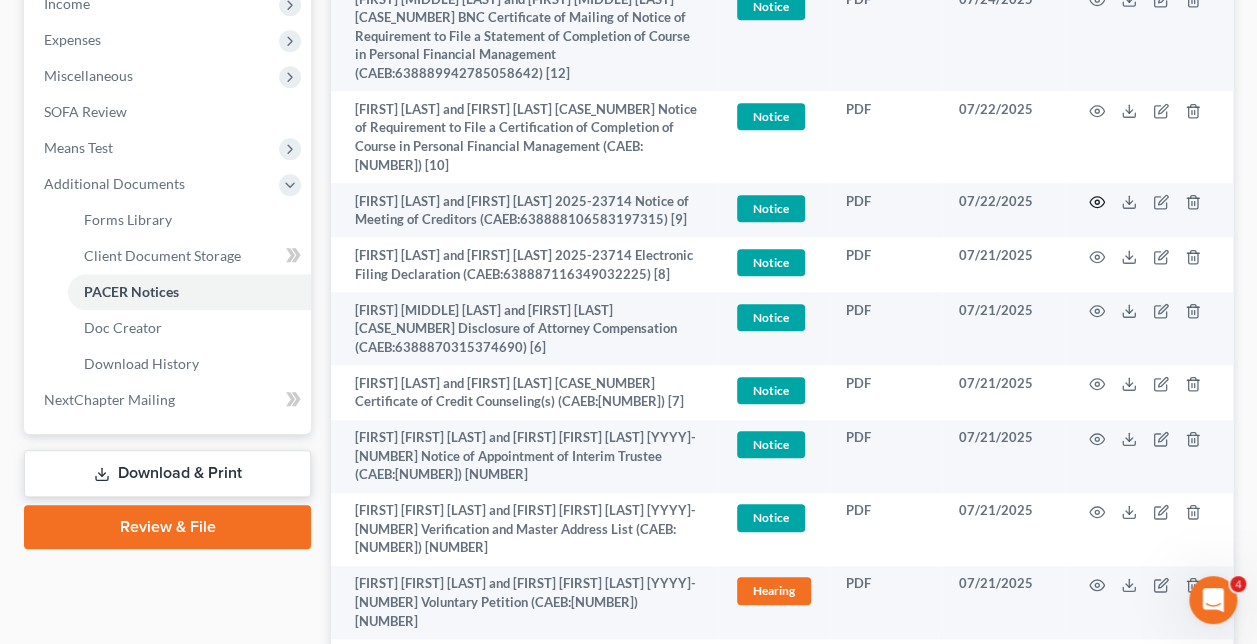 click 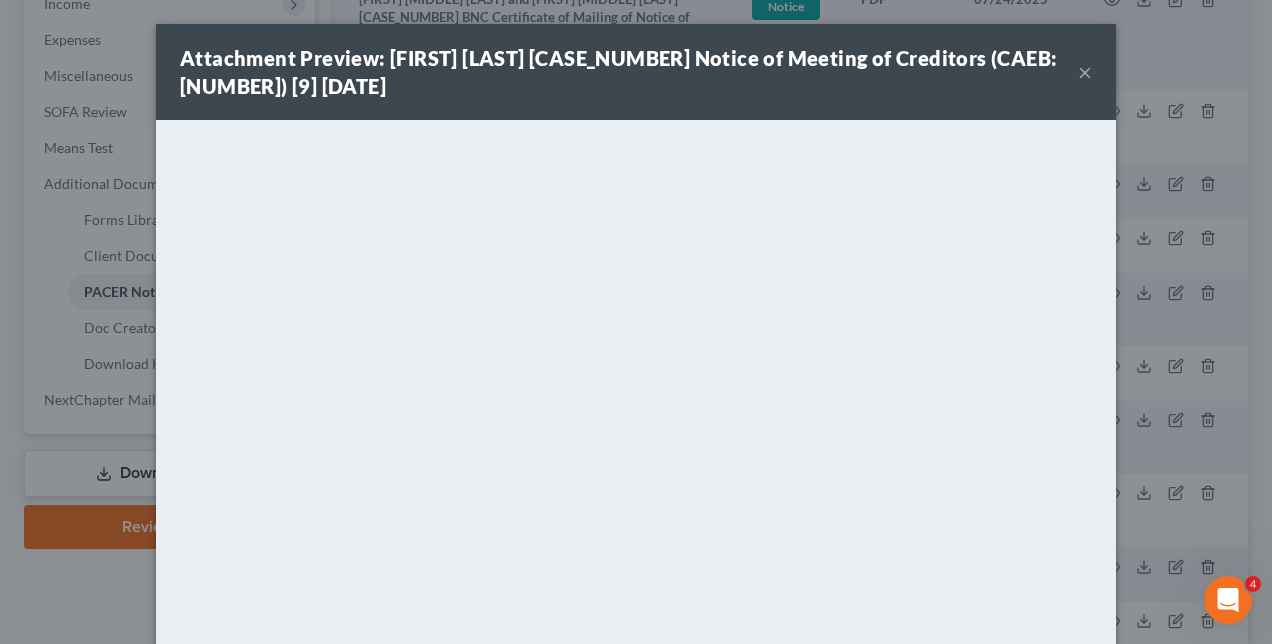 click on "Attachment Preview: [FIRST] [MIDDLE] [LAST] and [FIRST] [LAST] 2025-23714 Notice of Meeting of Creditors (CAEB:638888106583197315) [9] [DATE] ×
Download" at bounding box center [636, 322] 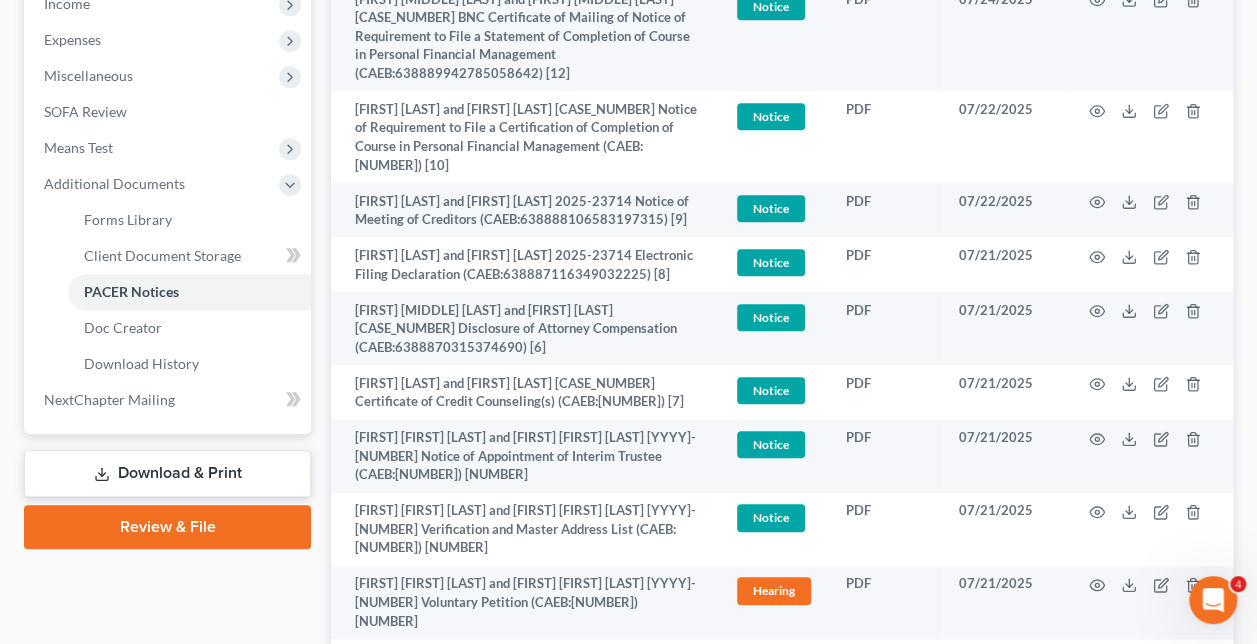 scroll, scrollTop: 0, scrollLeft: 0, axis: both 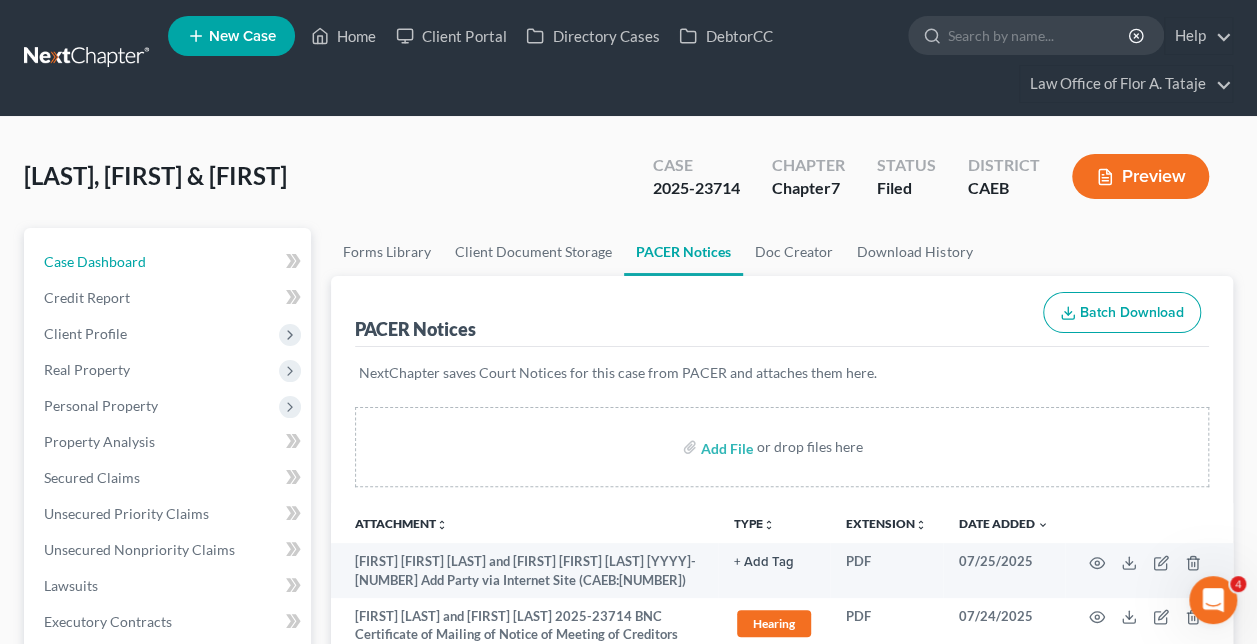 click on "Case Dashboard" at bounding box center [169, 262] 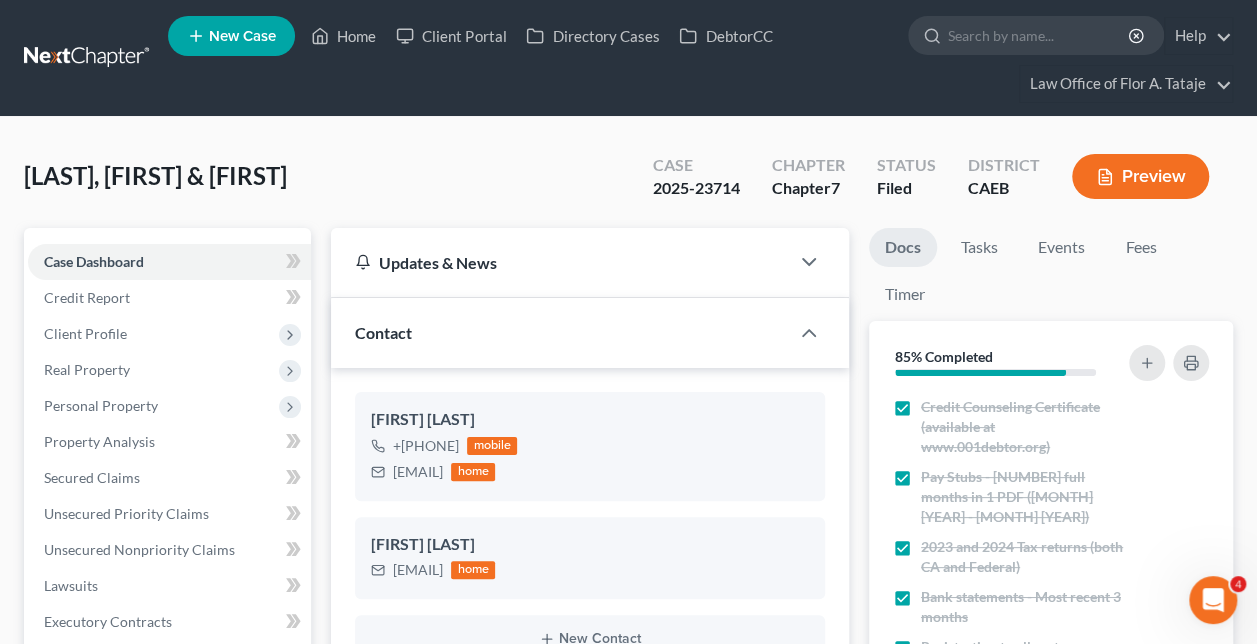 scroll, scrollTop: 3679, scrollLeft: 0, axis: vertical 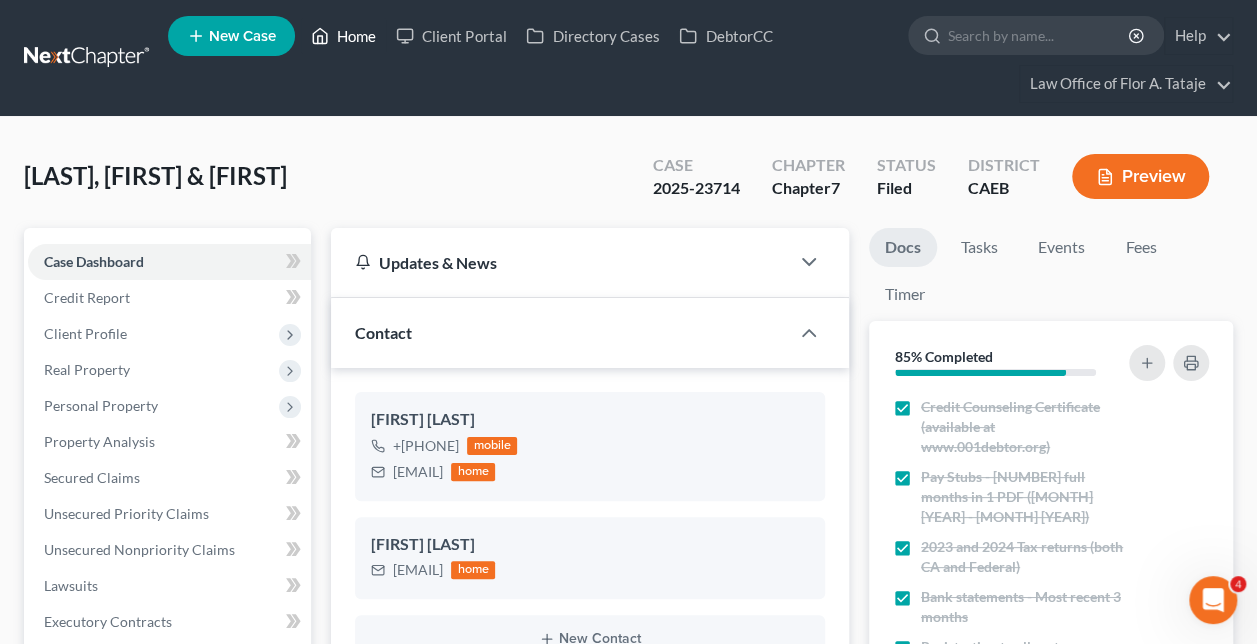 click on "Home" at bounding box center (343, 36) 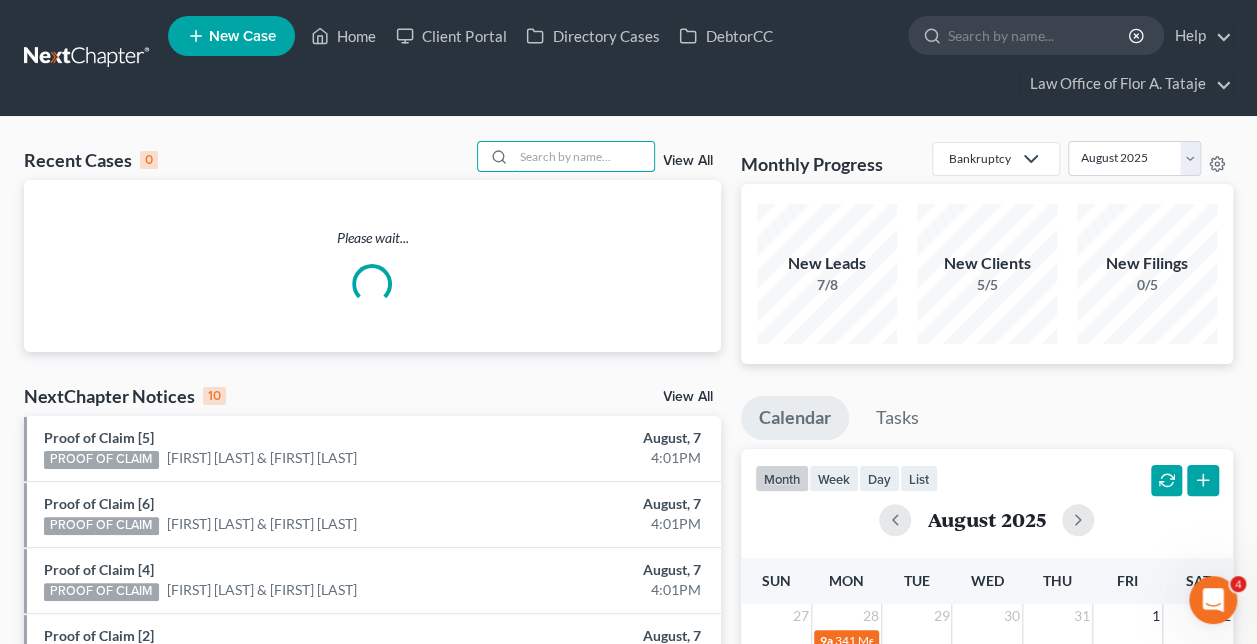 click at bounding box center (584, 156) 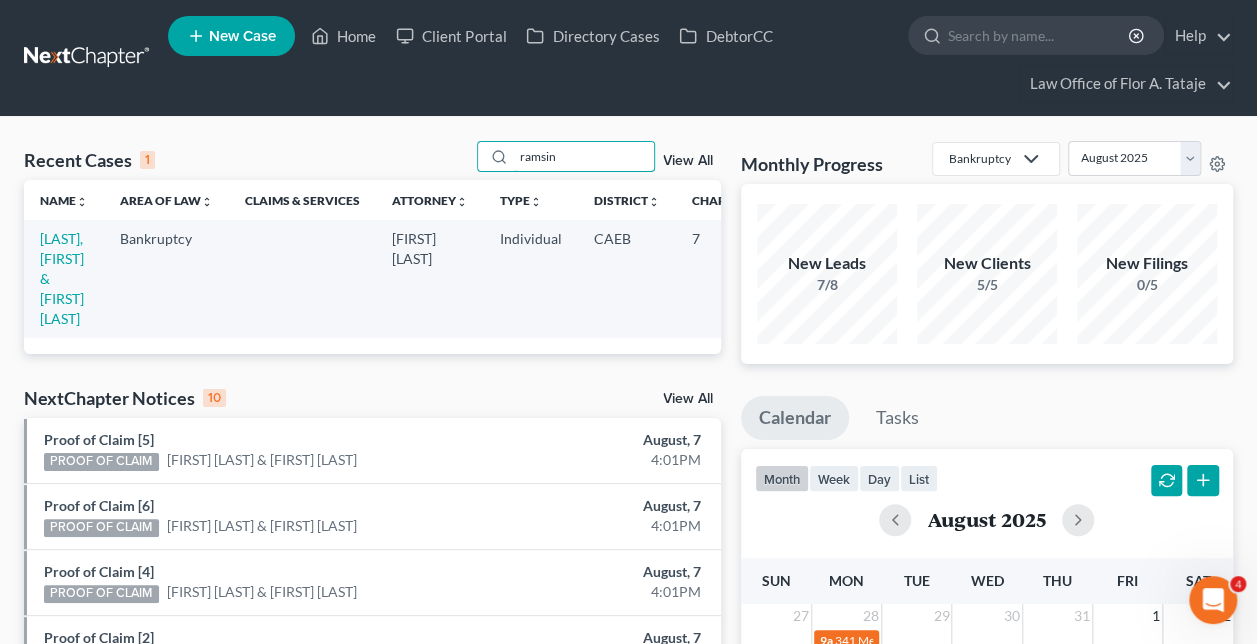 type on "ramsin" 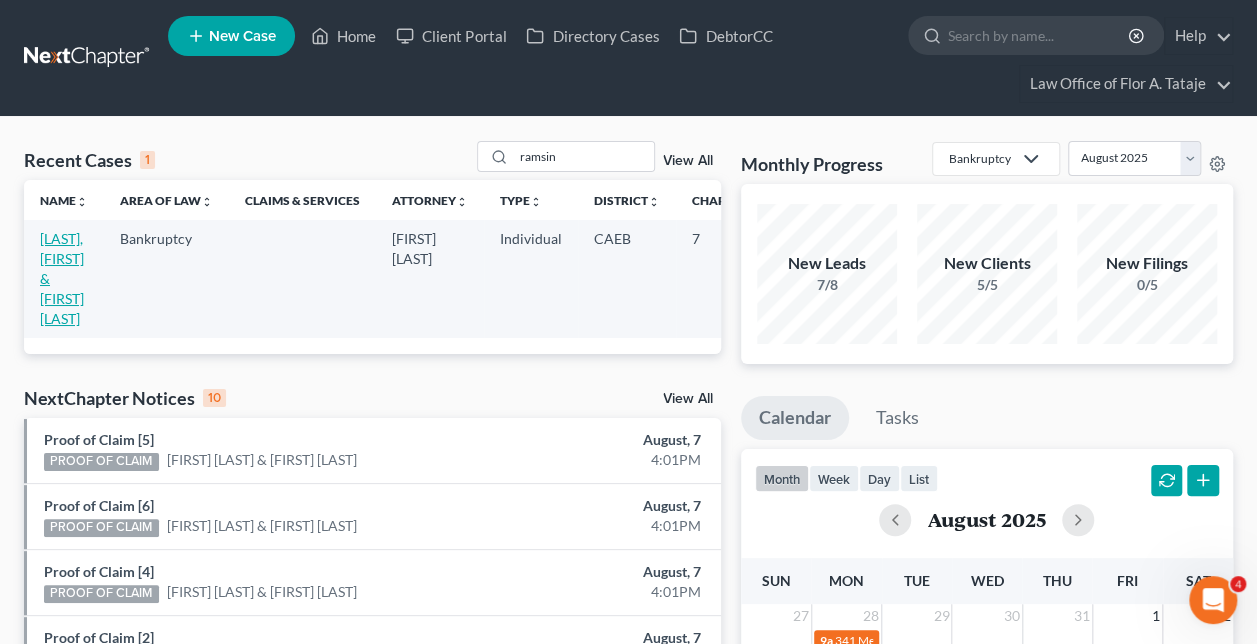 click on "[LAST], [FIRST] & [FIRST] [LAST]" at bounding box center [62, 278] 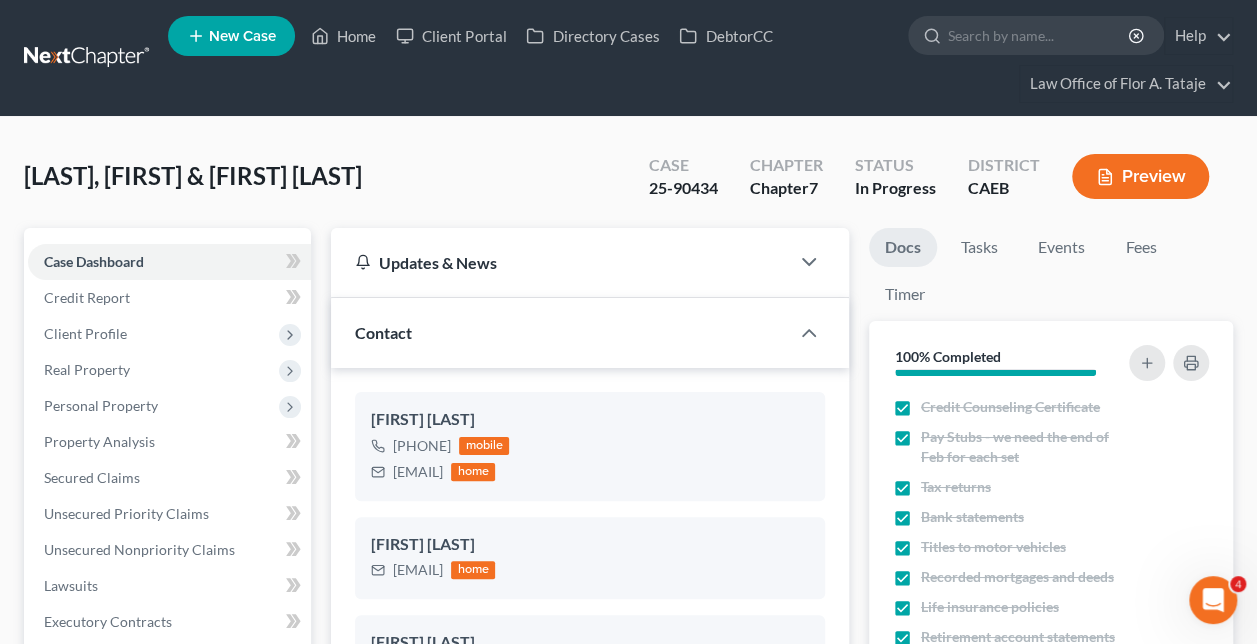scroll, scrollTop: 6957, scrollLeft: 0, axis: vertical 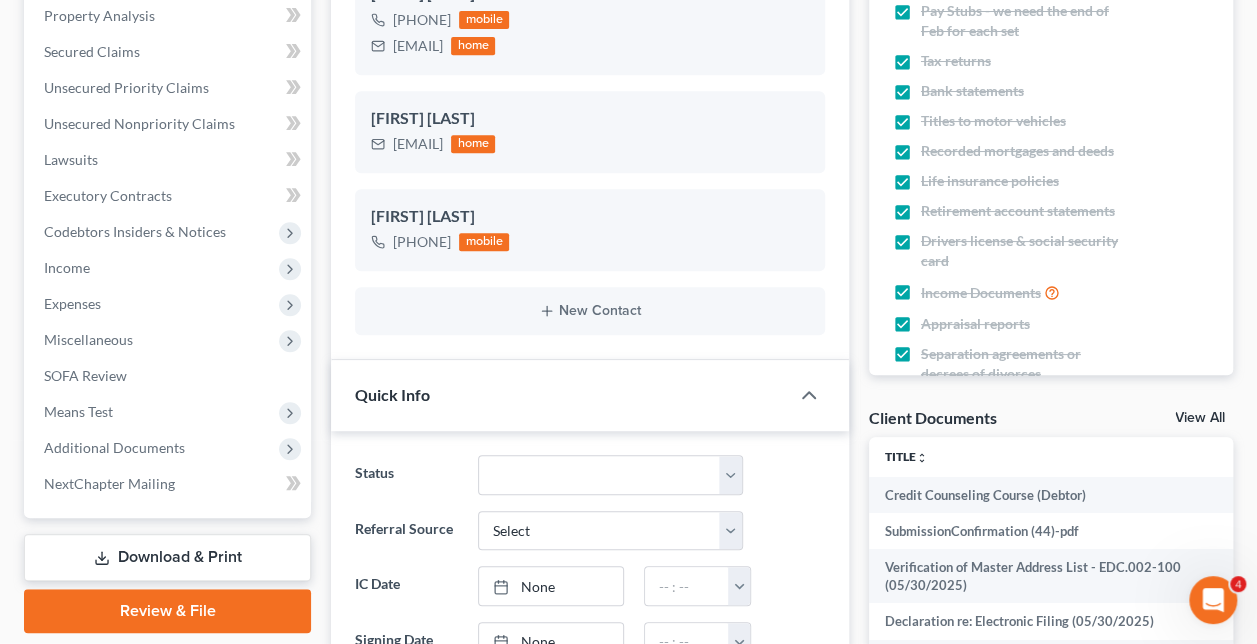 click on "Additional Documents" at bounding box center [114, 447] 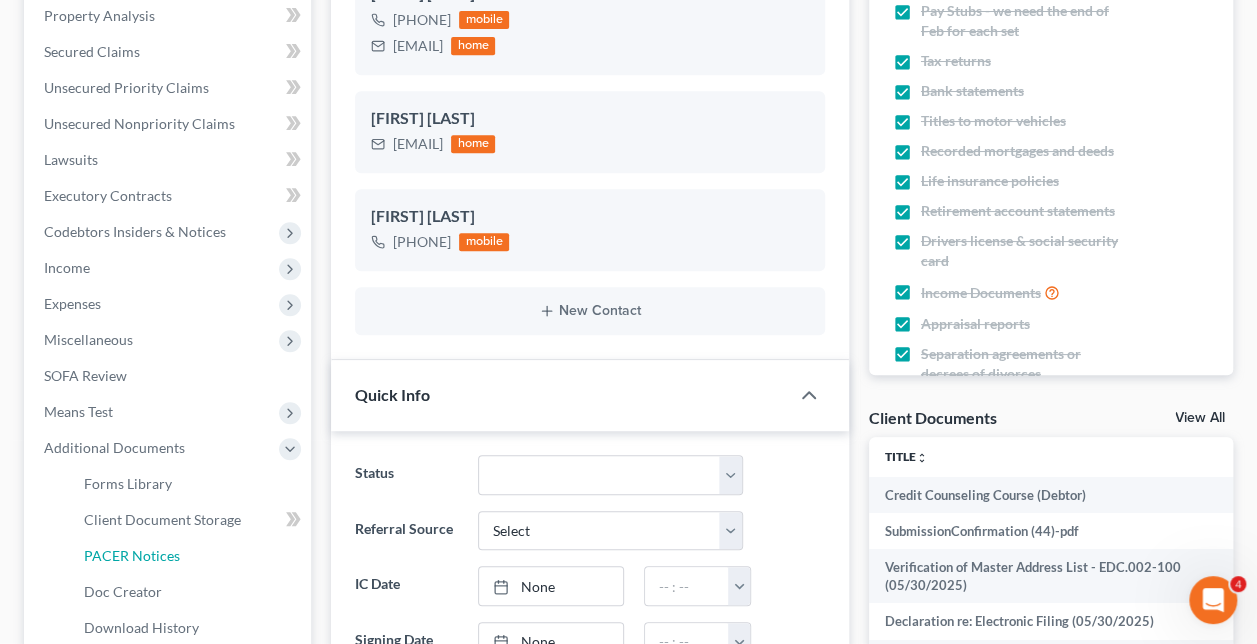 click on "PACER Notices" at bounding box center [189, 556] 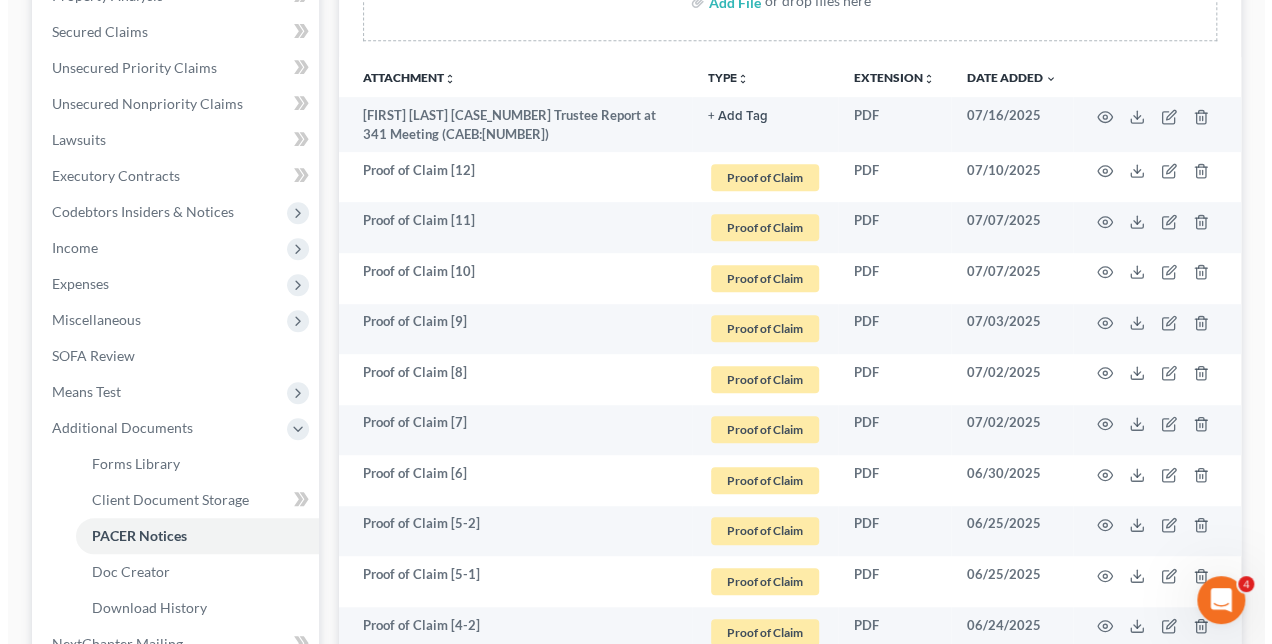 scroll, scrollTop: 445, scrollLeft: 0, axis: vertical 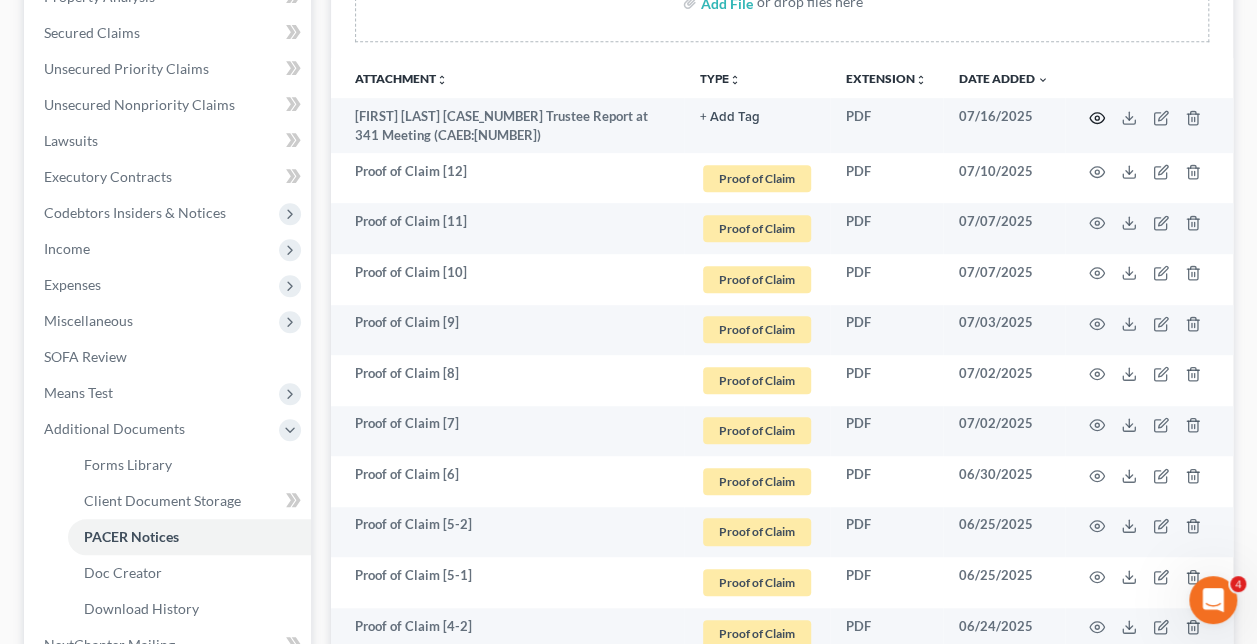 click 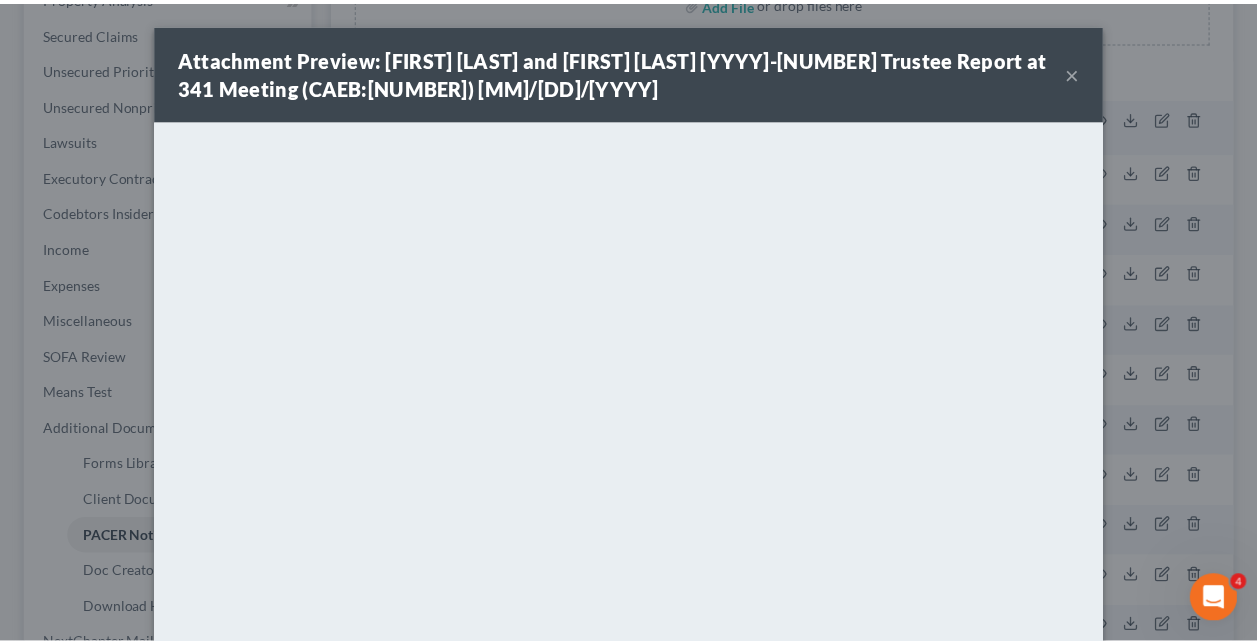 scroll, scrollTop: 87, scrollLeft: 0, axis: vertical 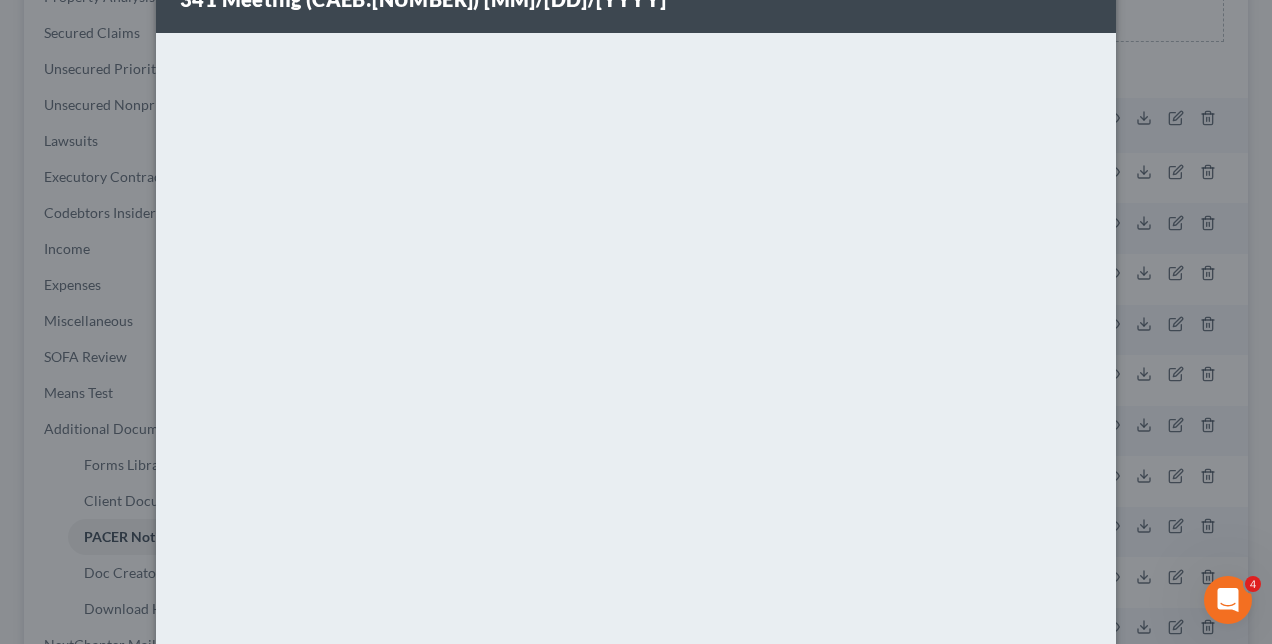 click on "Attachment Preview: [FIRST] [LAST] [CASE_NUMBER] Trustee Report at 341 Meeting (CAEB:[NUMBER]) [14] [DATE]" at bounding box center (636, 322) 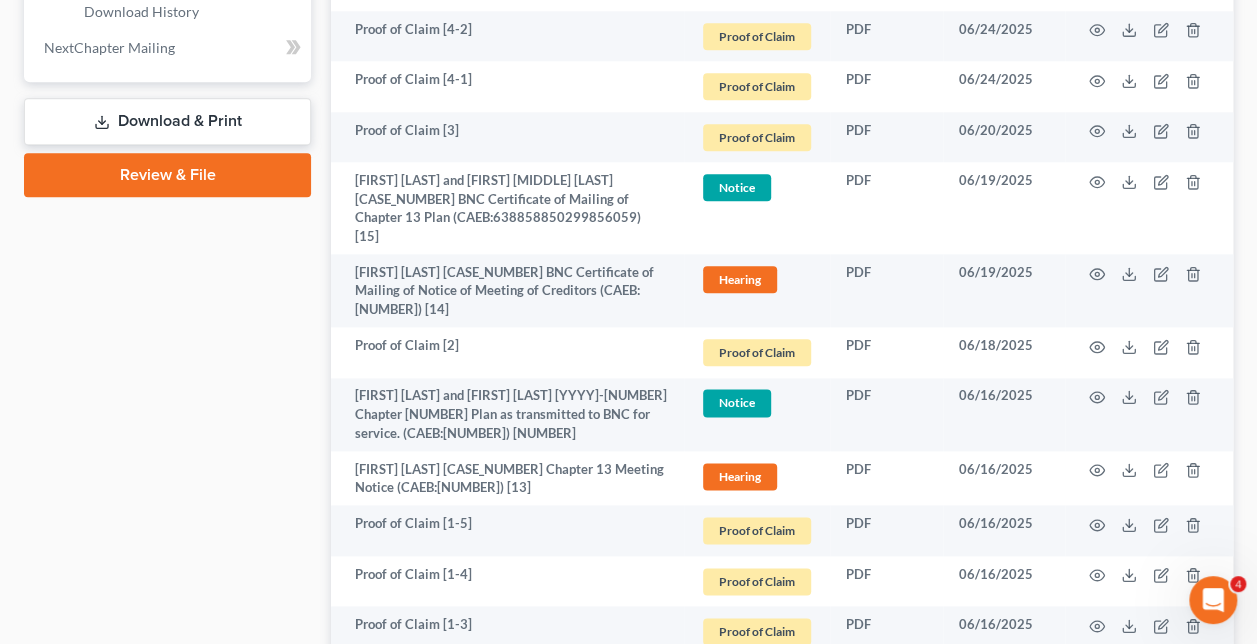 scroll, scrollTop: 1054, scrollLeft: 0, axis: vertical 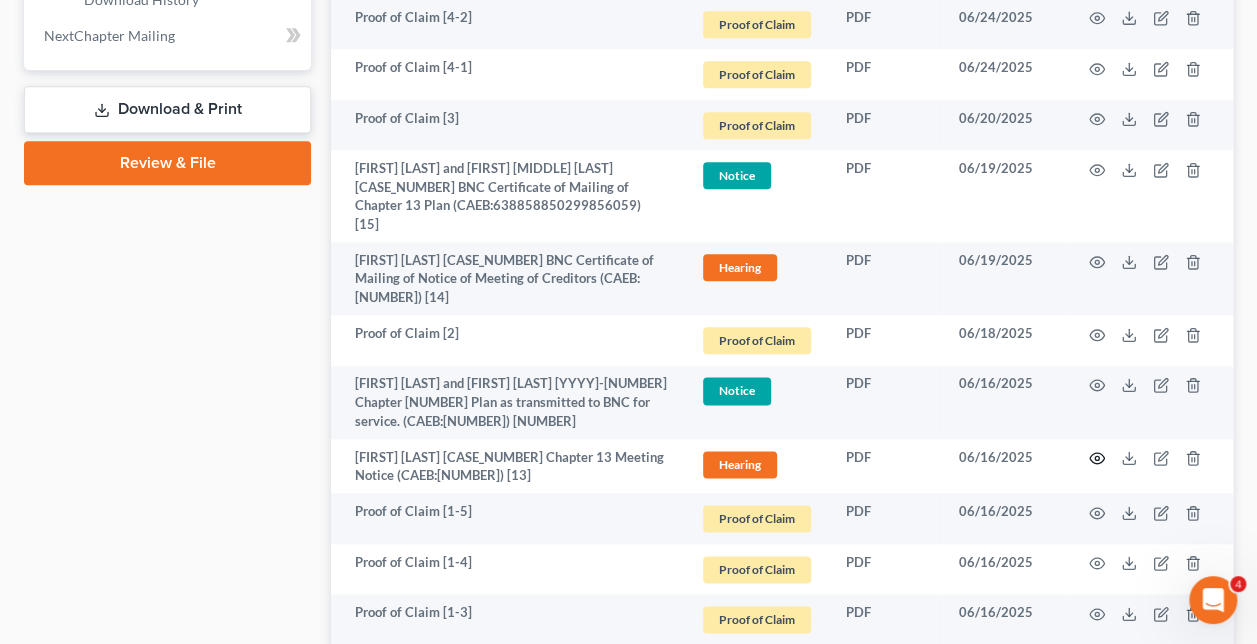 click 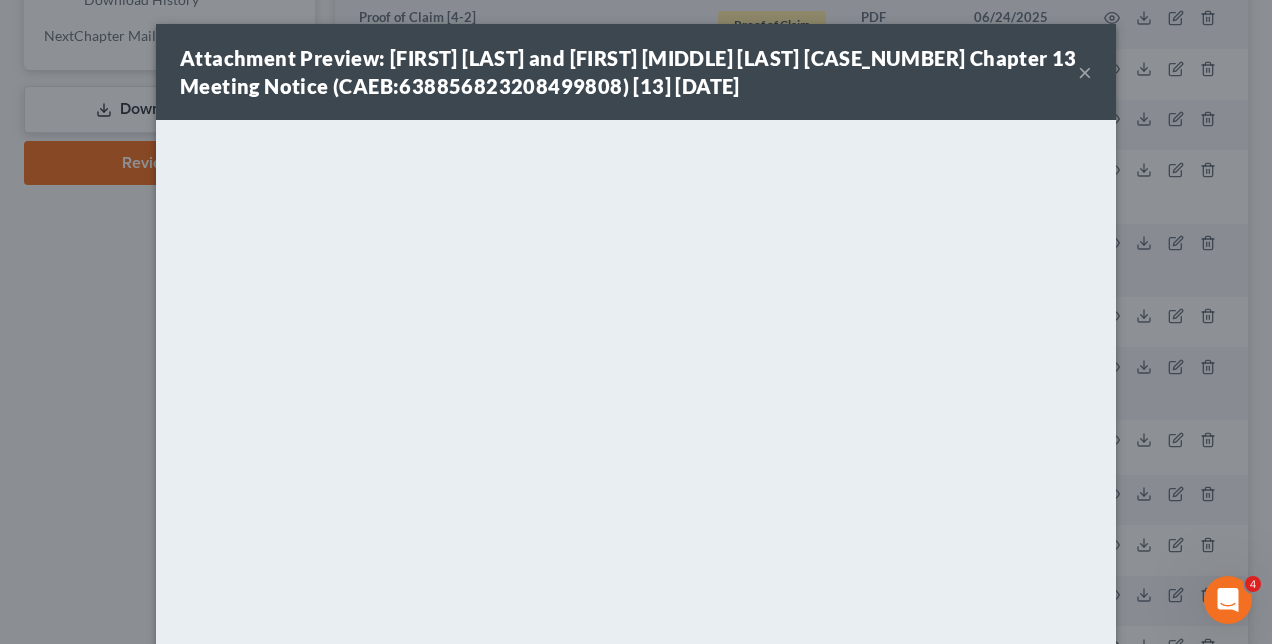 click on "Attachment Preview: [FIRST] [LAST] and [FIRST] [LAST] [CASE_NUMBER] Chapter 13 Meeting Notice (CAEB:[NUMBER]) [13] [DATE] ×
Download" at bounding box center (636, 322) 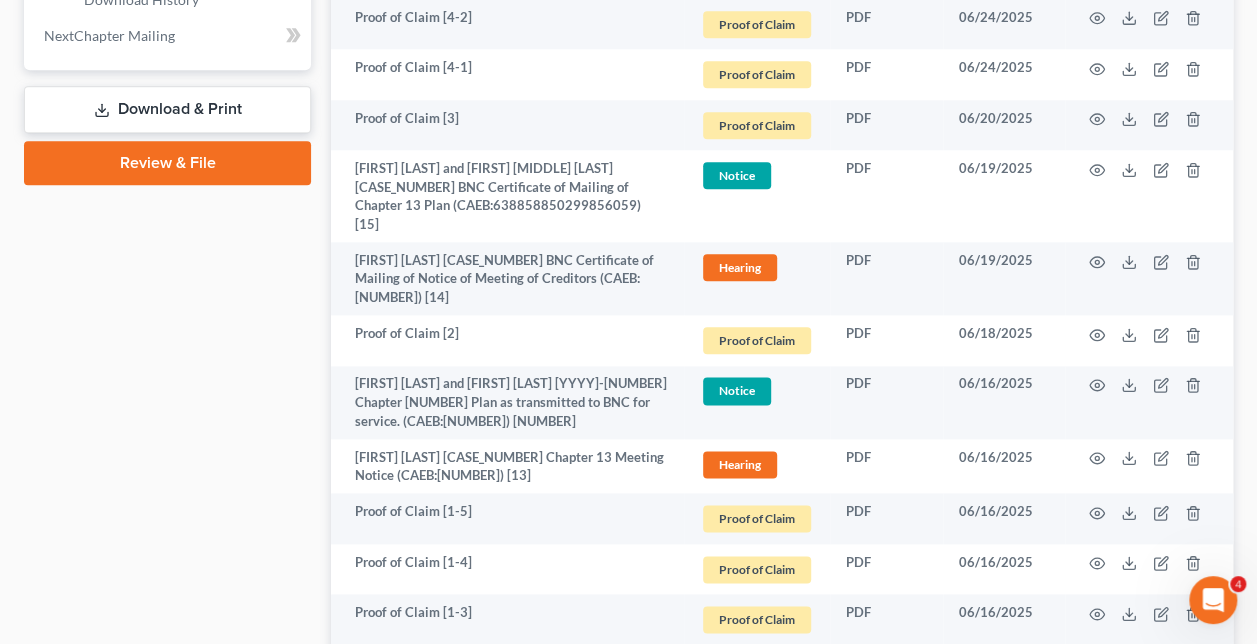 click on "Case Dashboard
Payments
Invoices
Payments
Payments
Credit Report
Client Profile" at bounding box center (167, 456) 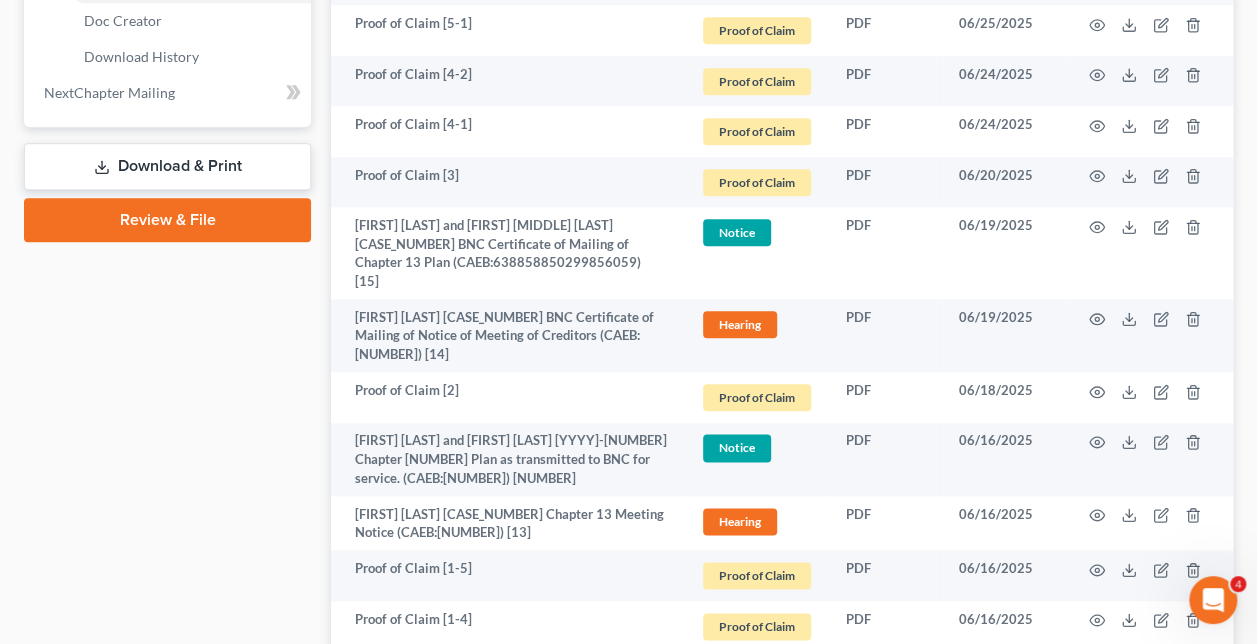 scroll, scrollTop: 995, scrollLeft: 0, axis: vertical 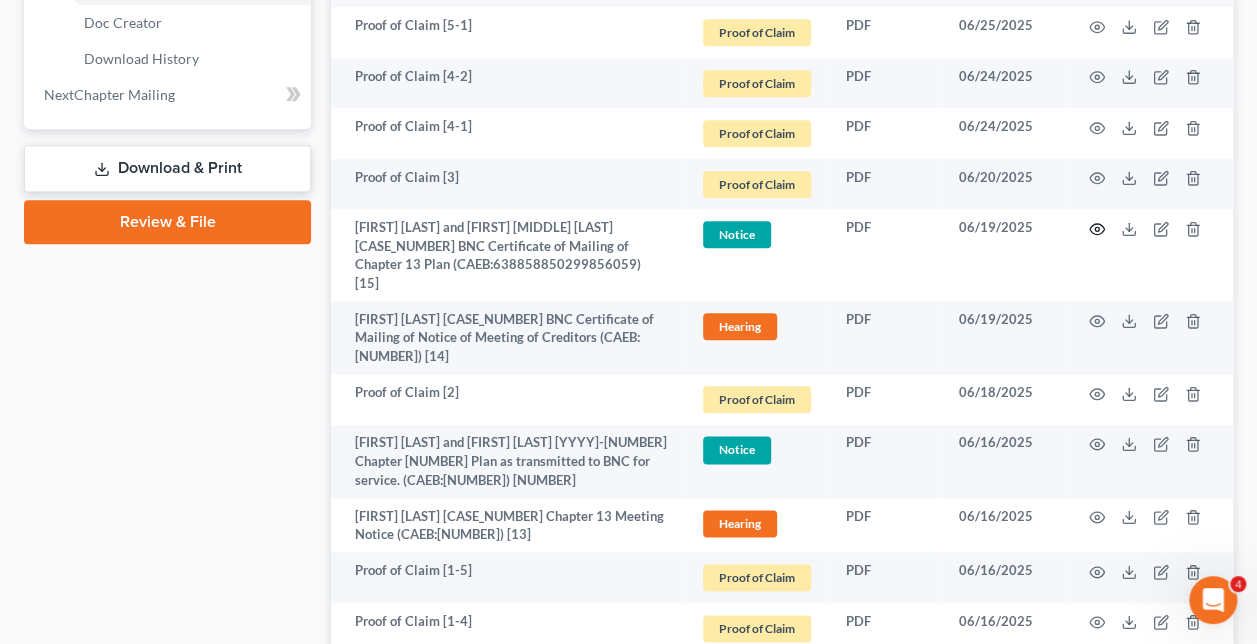 click 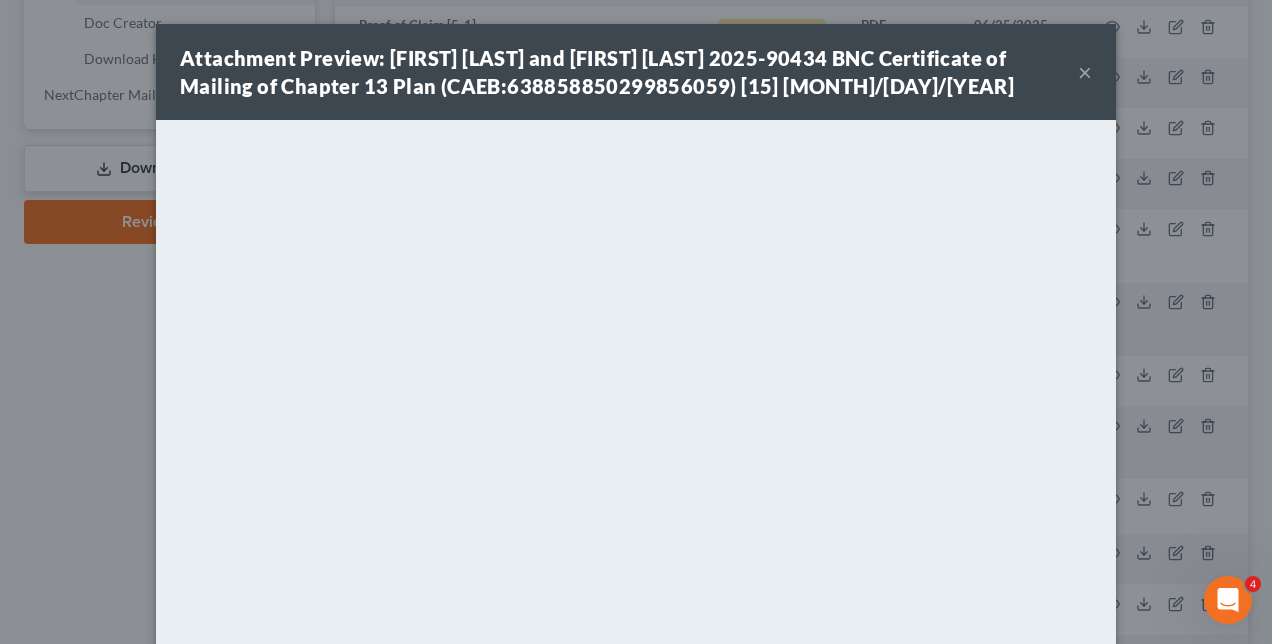 click on "Attachment Preview: [FIRST] [LAST] and [FIRST] [LAST] 2025-90434 BNC Certificate of Mailing of Chapter 13 Plan (CAEB:638858850299856059) [15] [MONTH]/[DAY]/[YEAR] ×
Download" at bounding box center [636, 322] 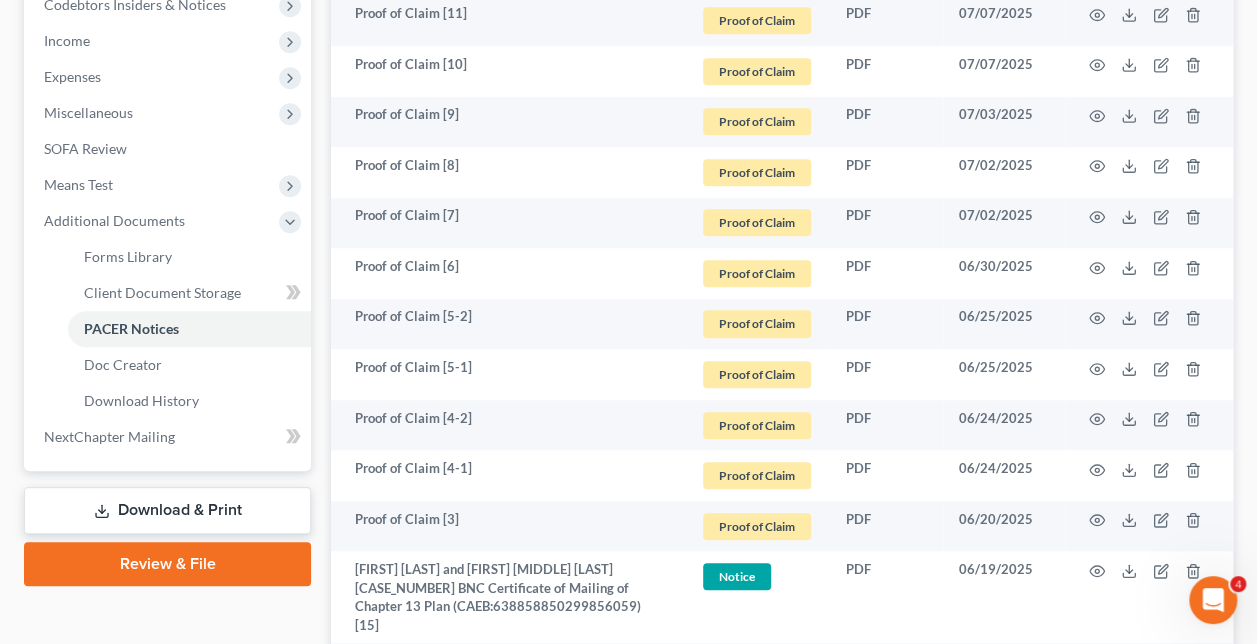 scroll, scrollTop: 819, scrollLeft: 0, axis: vertical 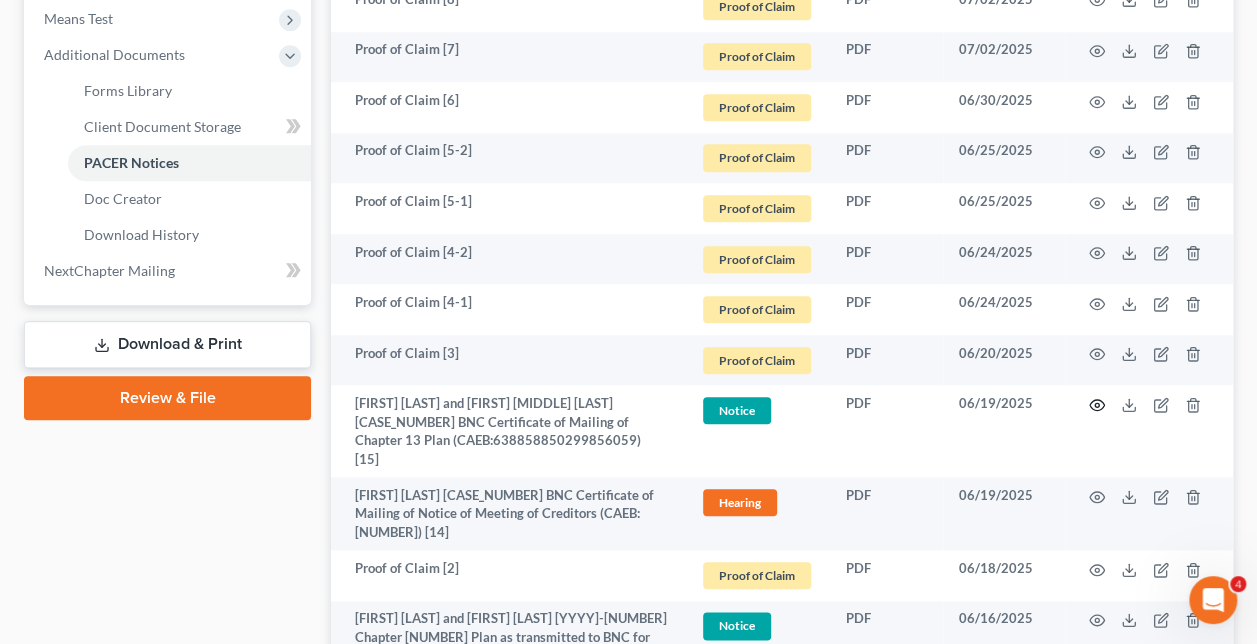 click 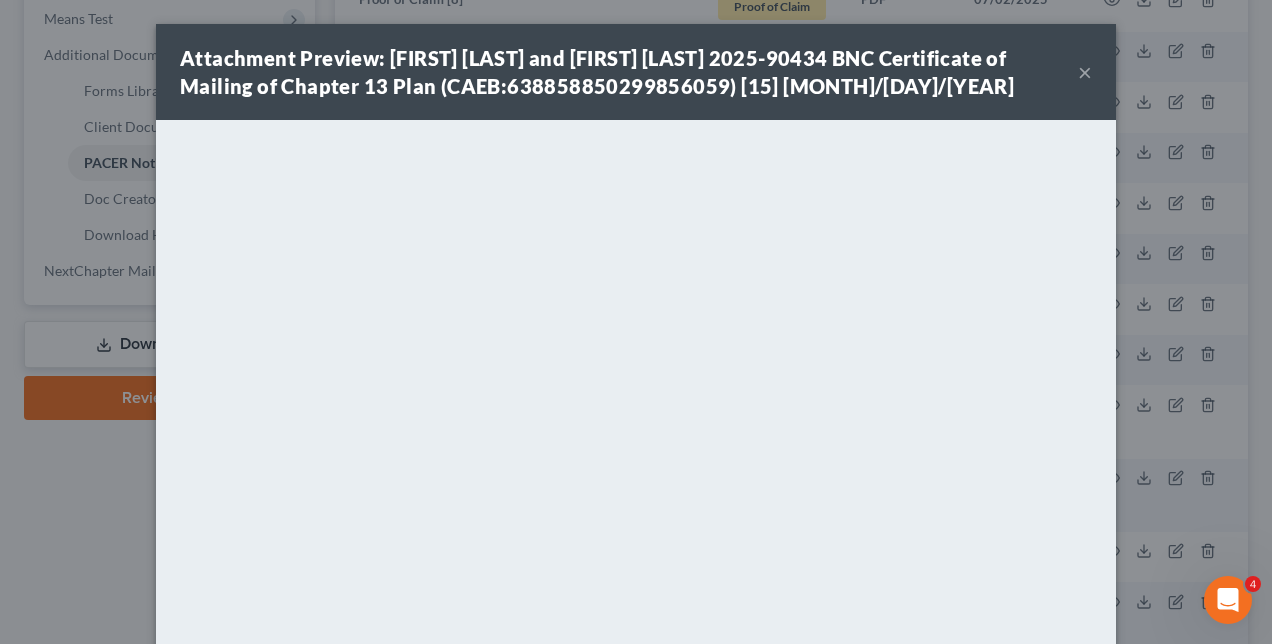 click on "Attachment Preview: [FIRST] [LAST] and [FIRST] [LAST] 2025-90434 BNC Certificate of Mailing of Chapter 13 Plan (CAEB:638858850299856059) [15] [MONTH]/[DAY]/[YEAR] ×
Download" at bounding box center [636, 322] 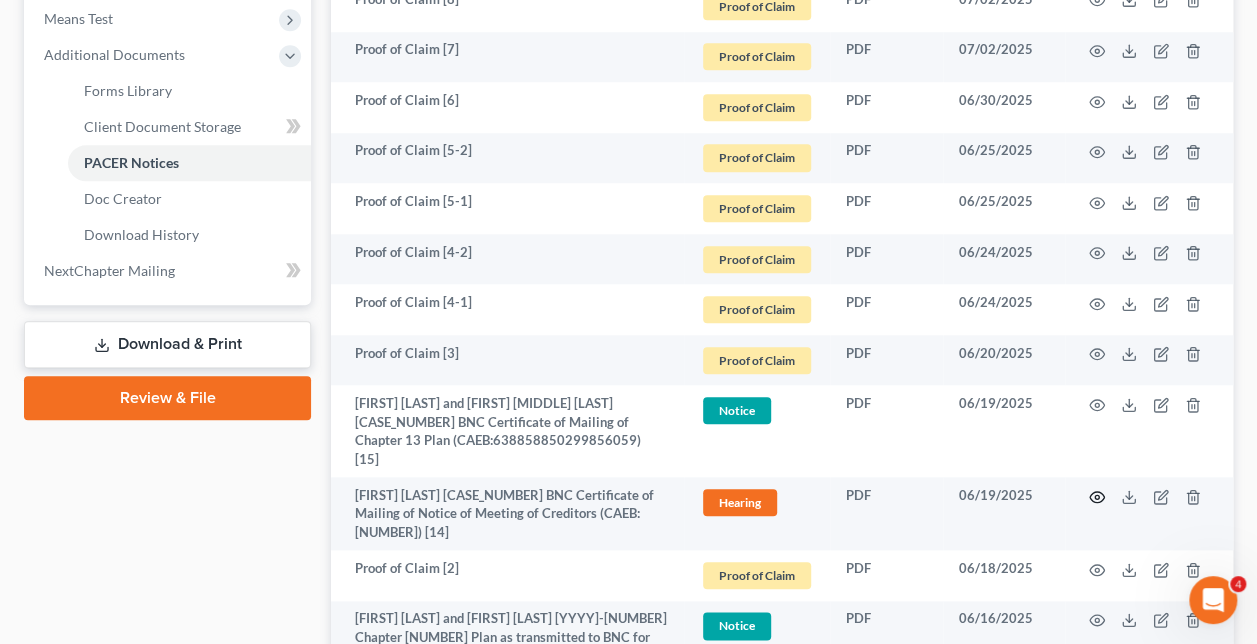 click 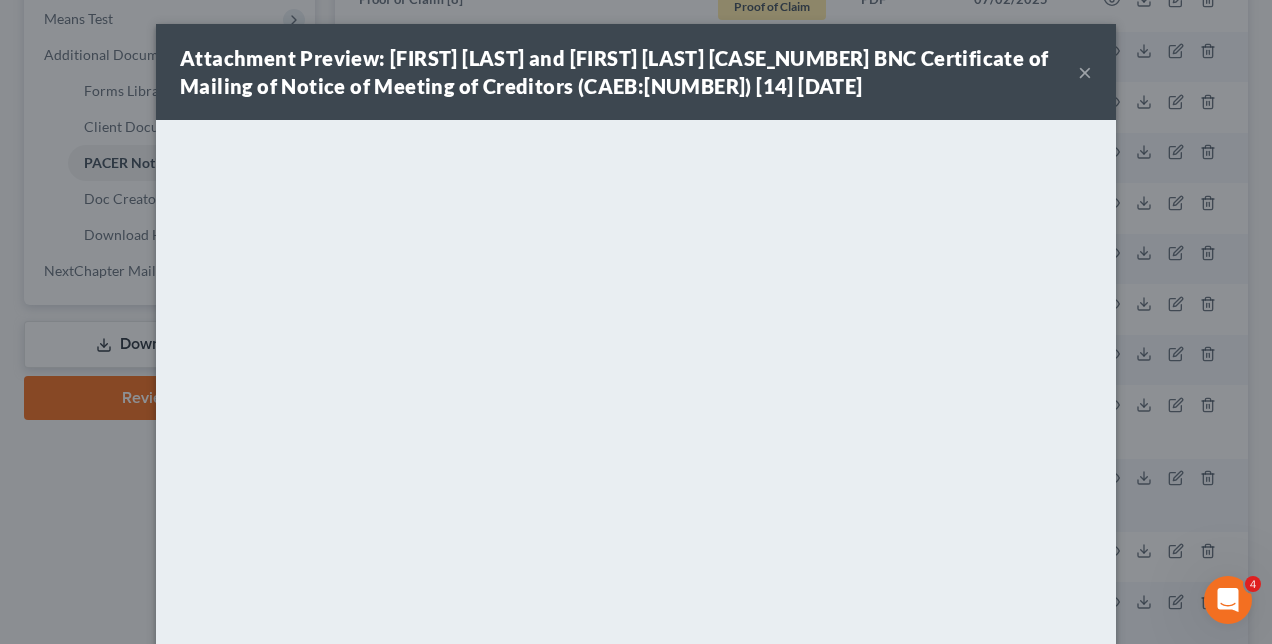 click on "Attachment Preview: [FIRST] [LAST] and [FIRST] [LAST] 2025-90434 BNC Certificate of Mailing of Notice of Meeting of Creditors (CAEB:638858847464740443) [14] [DATE] ×
Download" at bounding box center [636, 322] 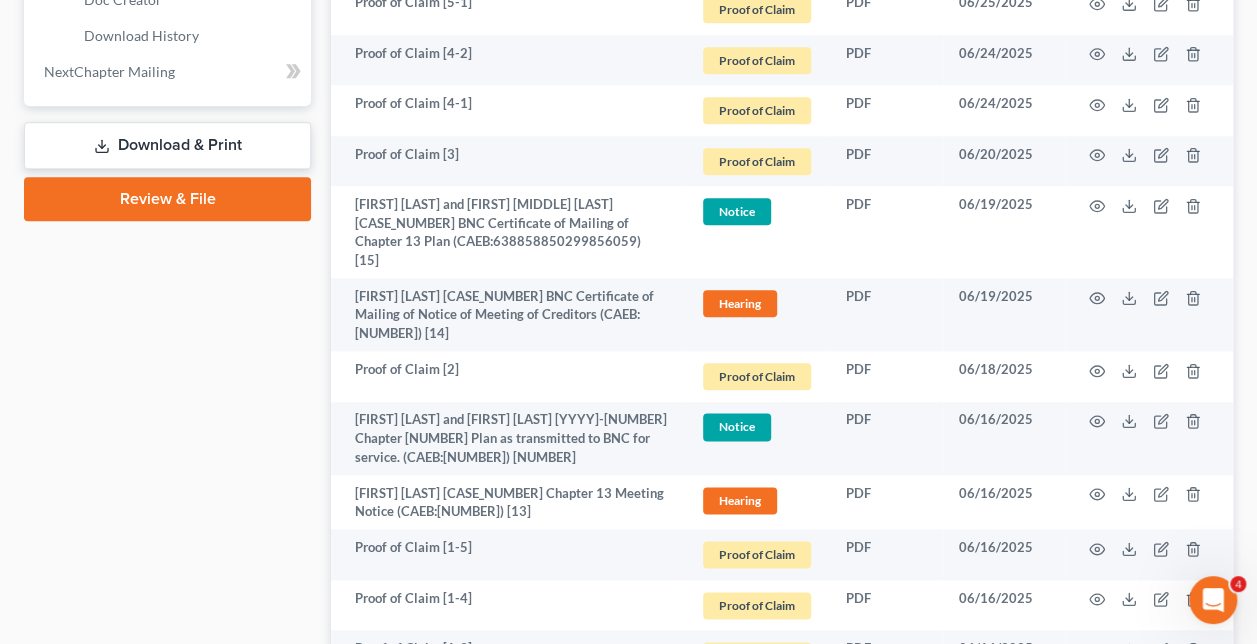 scroll, scrollTop: 1019, scrollLeft: 0, axis: vertical 